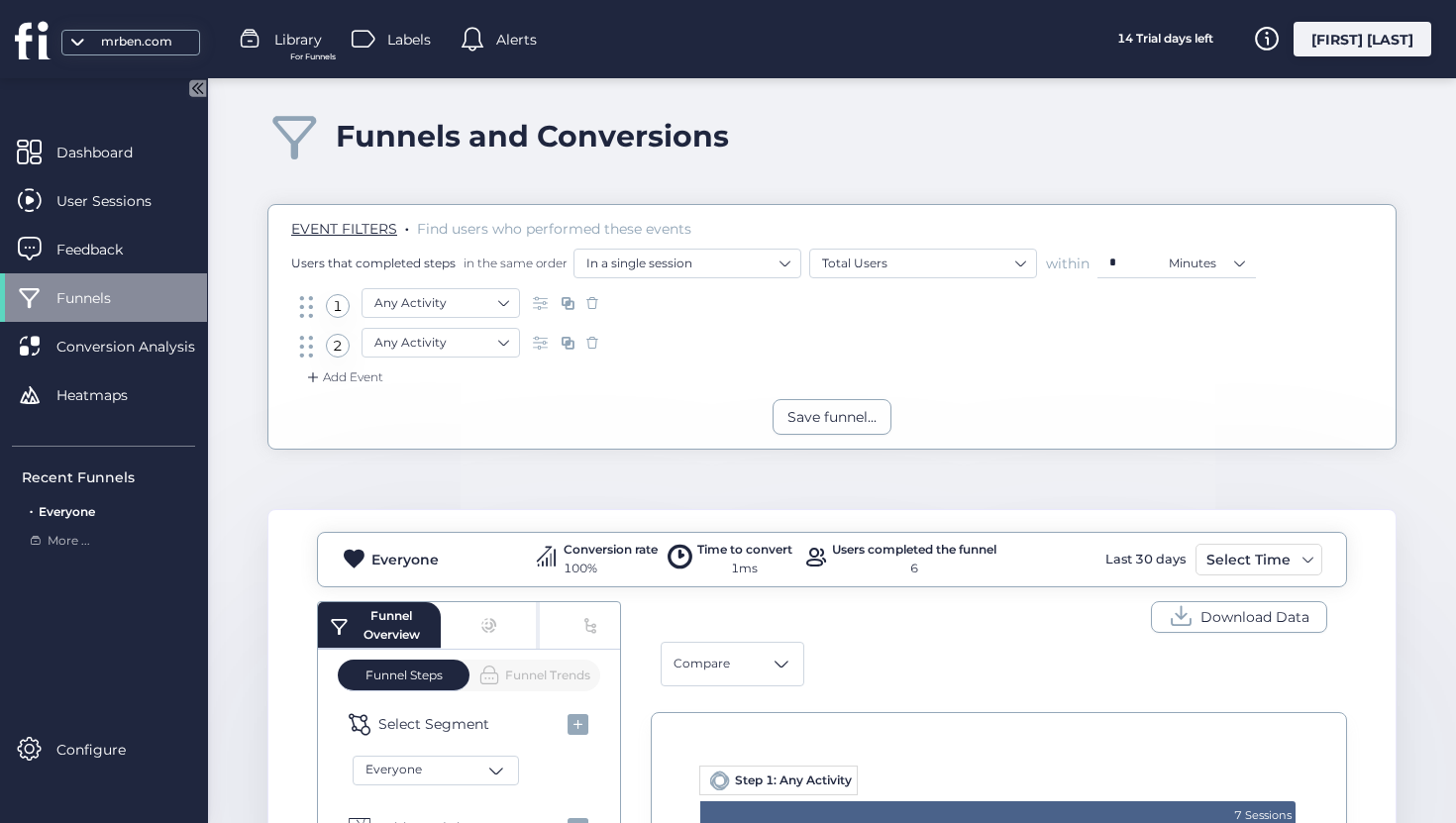 scroll, scrollTop: 0, scrollLeft: 0, axis: both 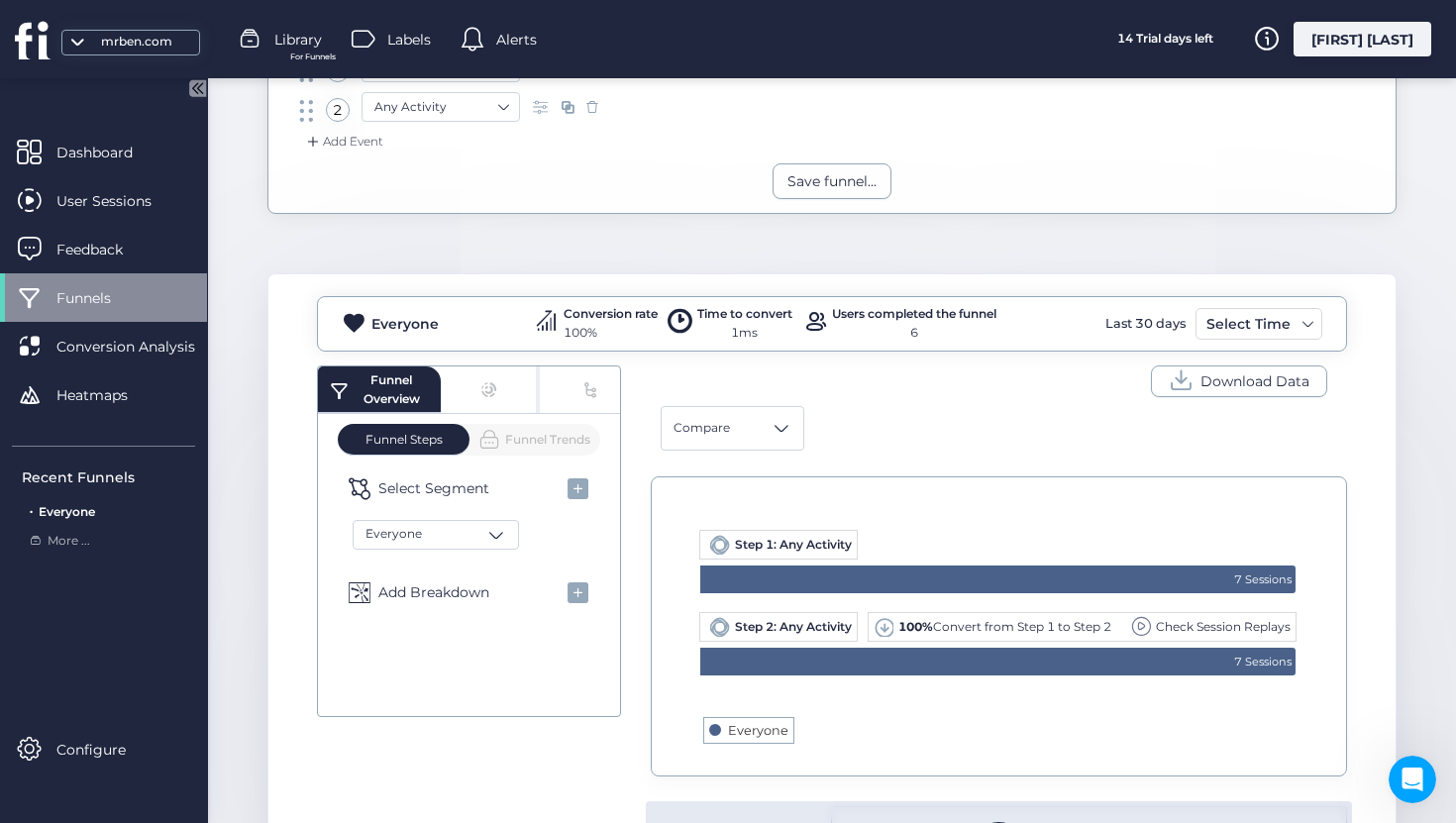 click 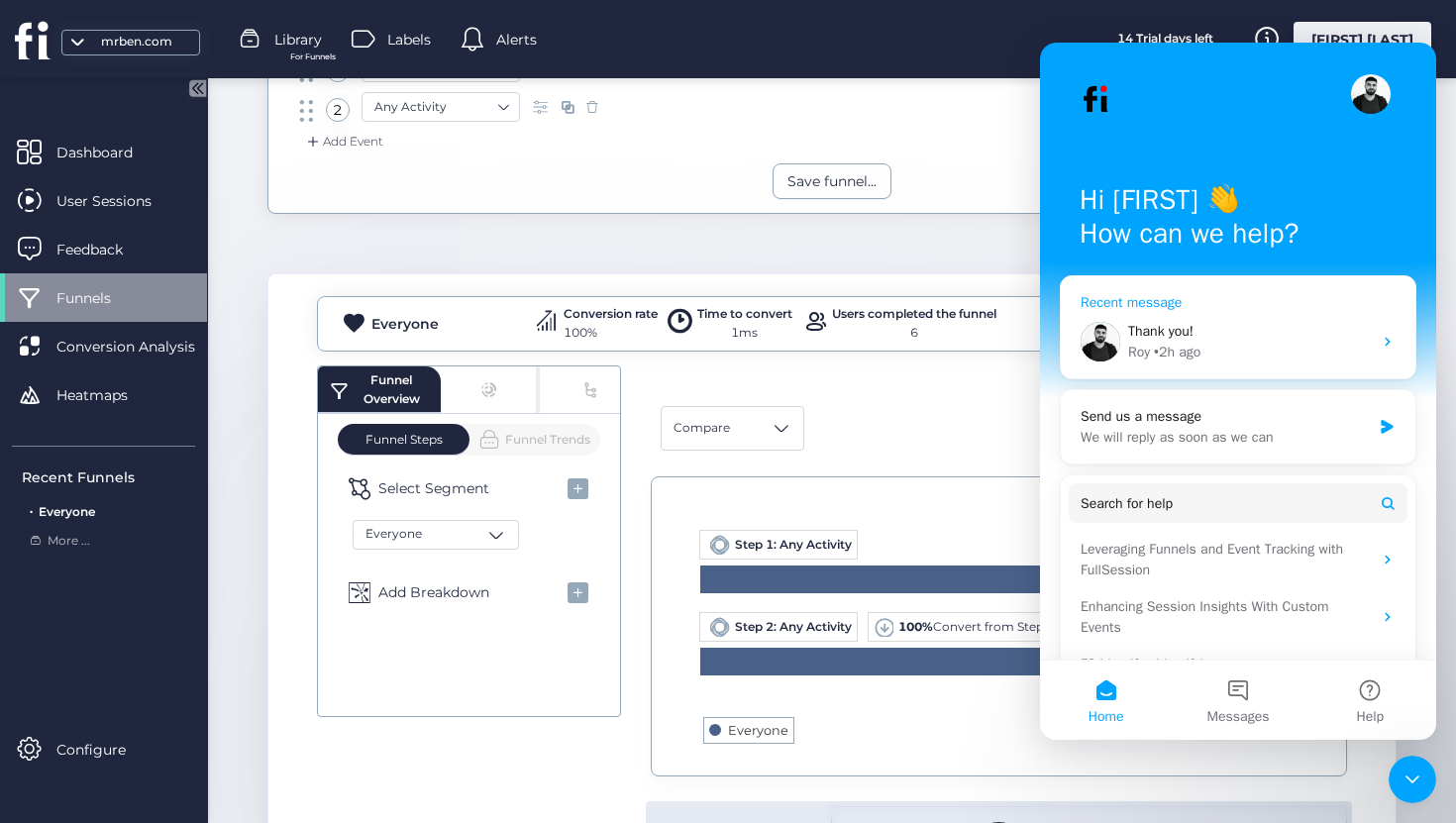 click on "Roy •  2h ago" at bounding box center [1250, 352] 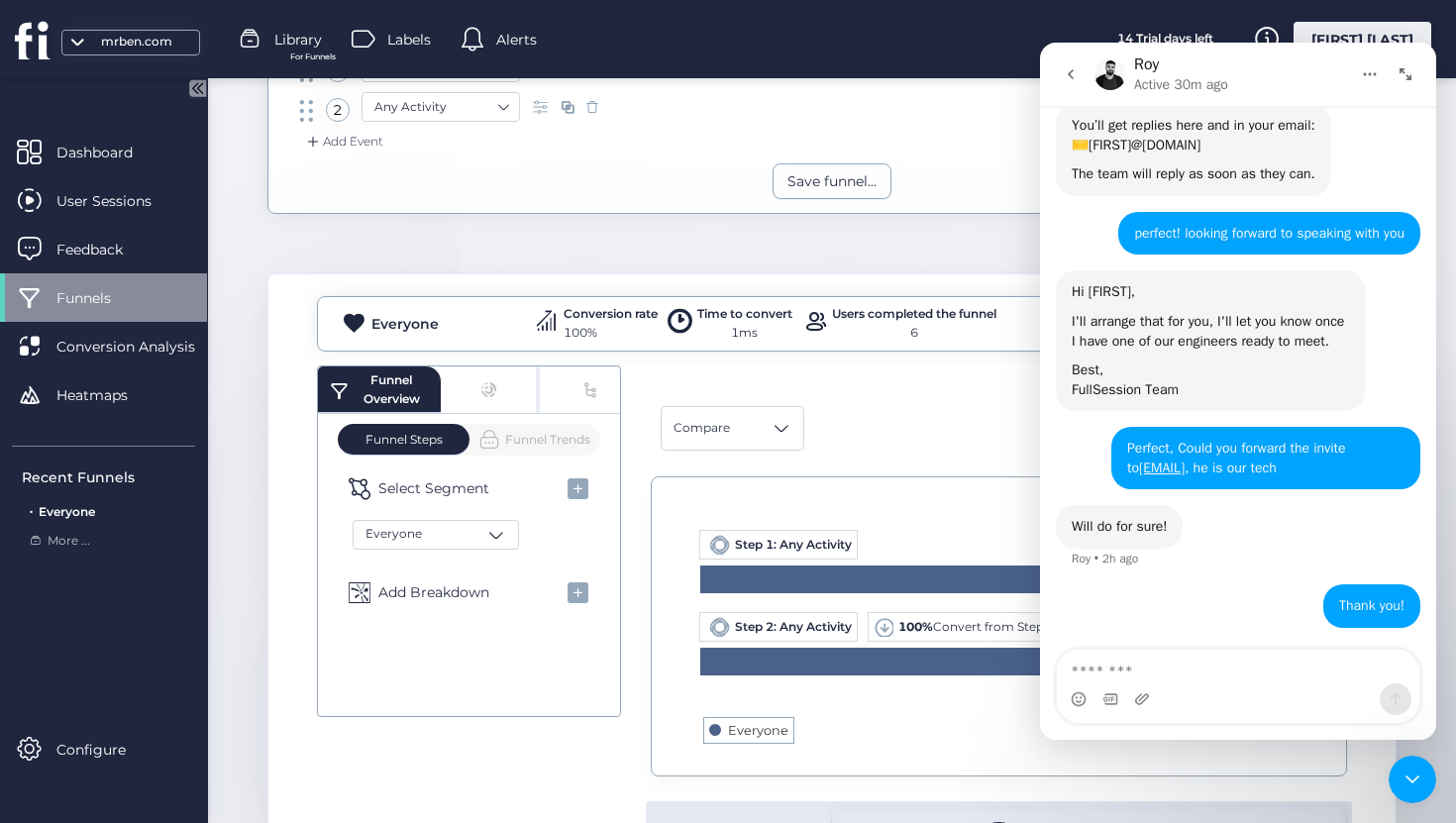 scroll, scrollTop: 452, scrollLeft: 0, axis: vertical 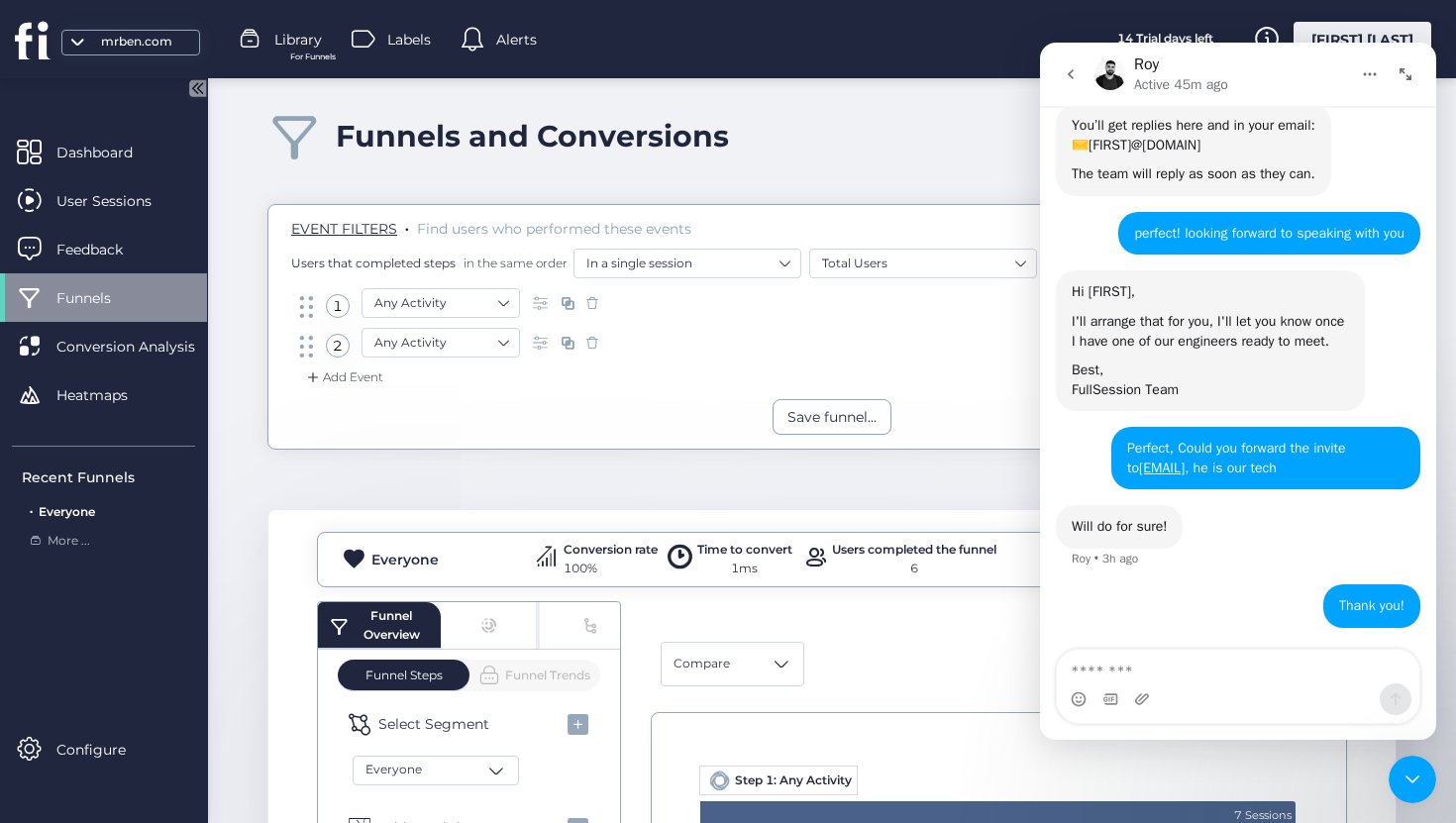 click 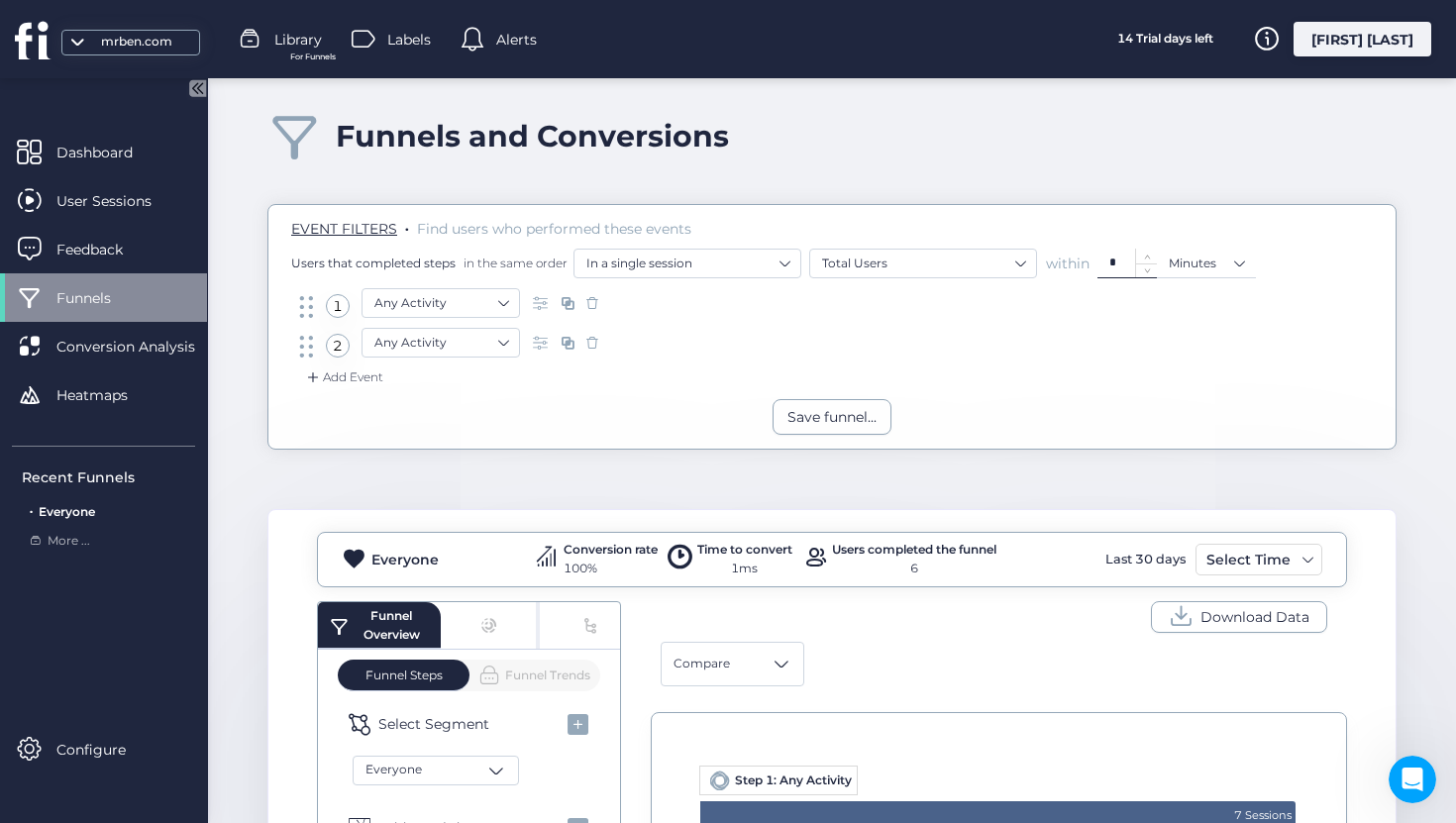 click on "*" 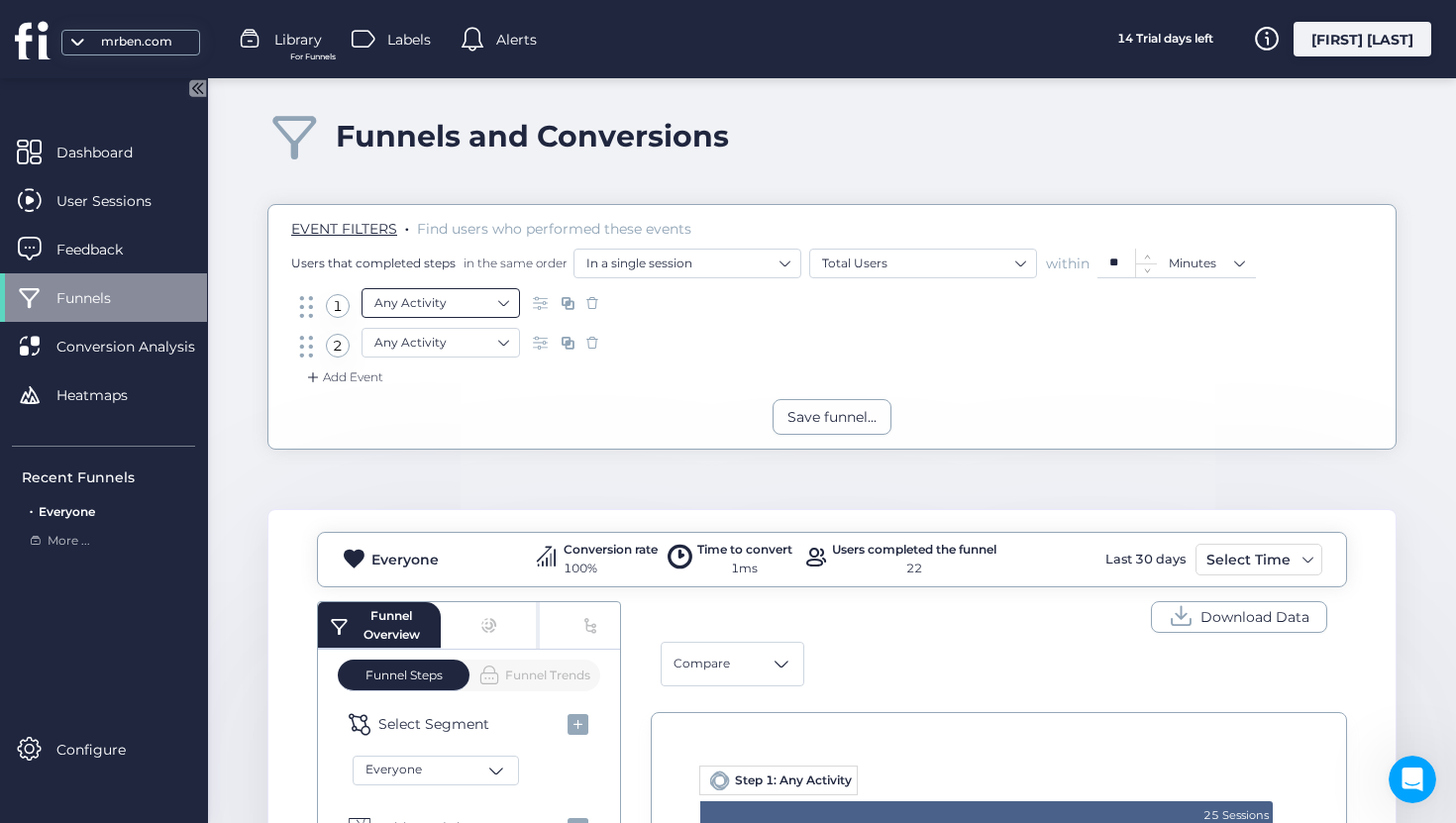 type on "**" 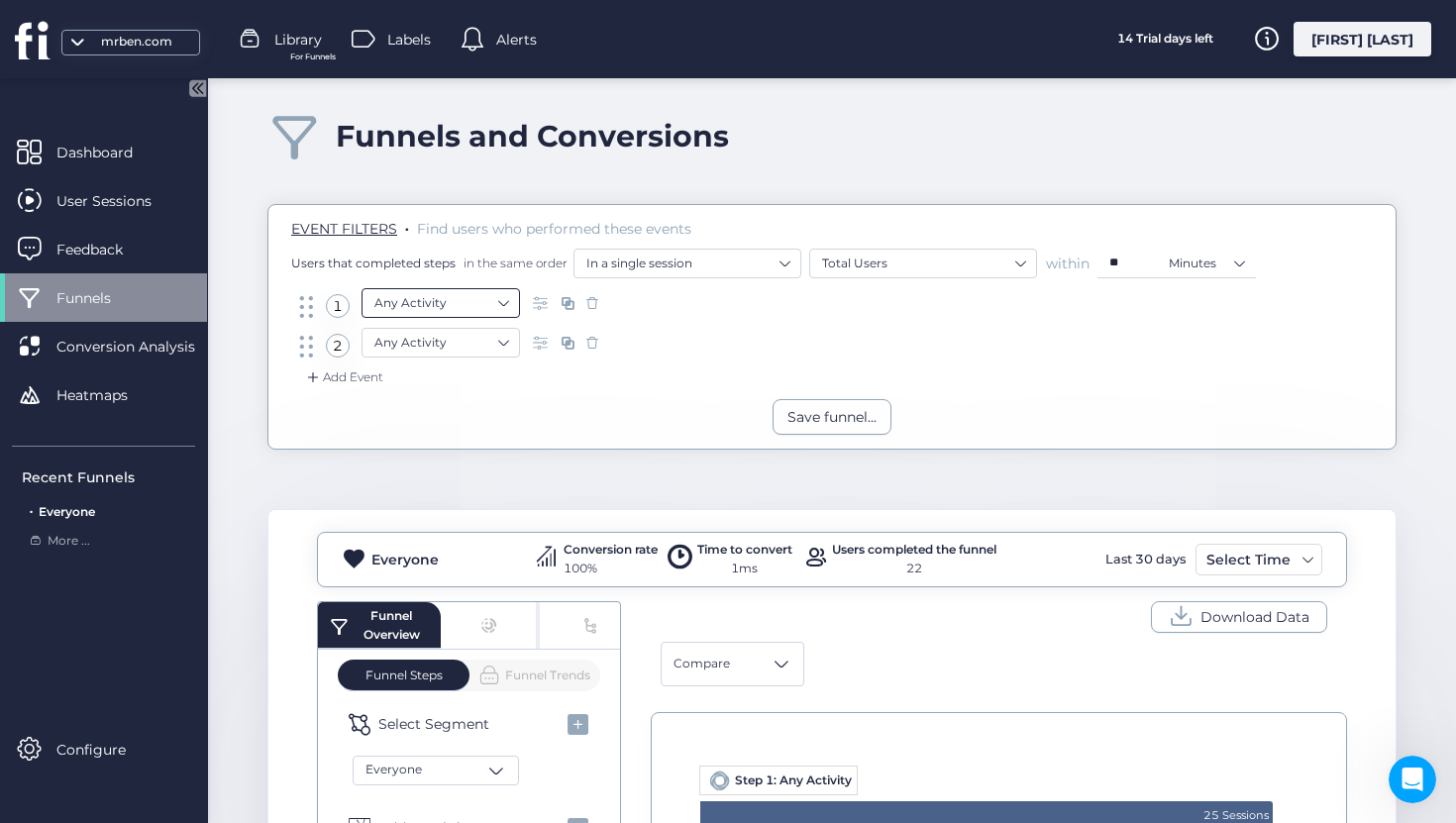 click on "Any Activity" 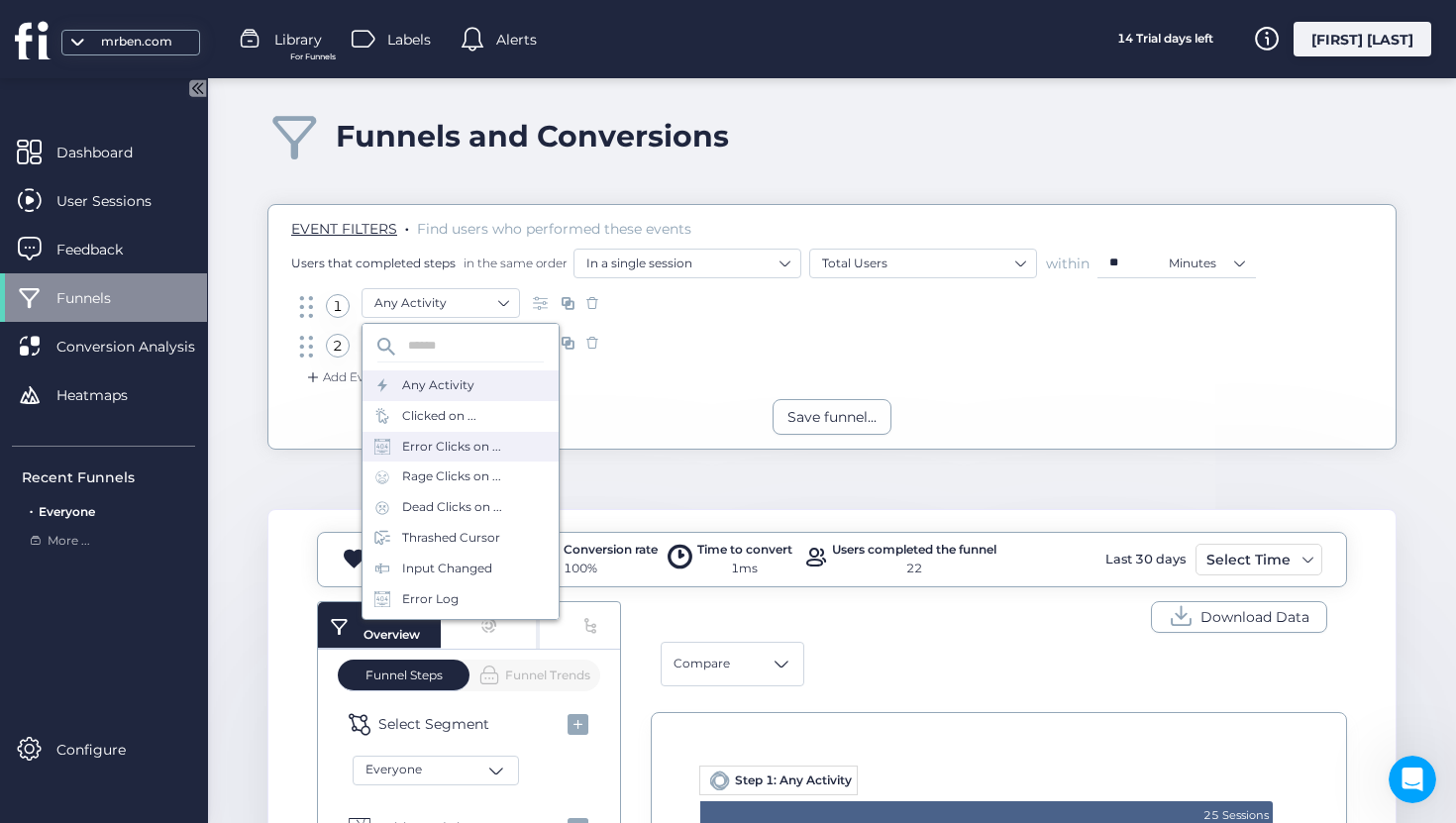 click on "Error Clicks on ..." at bounding box center [452, 447] 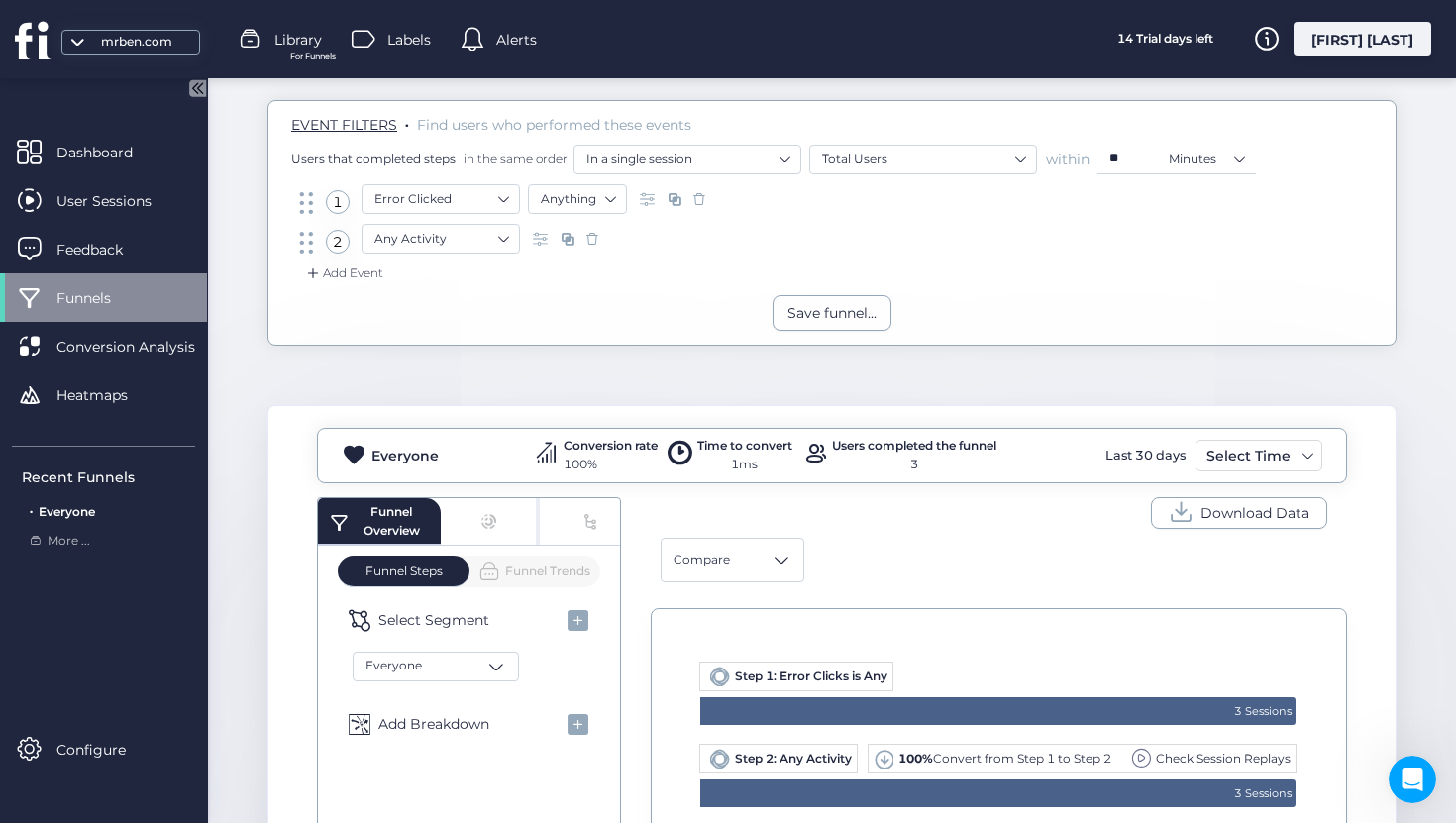 scroll, scrollTop: 105, scrollLeft: 0, axis: vertical 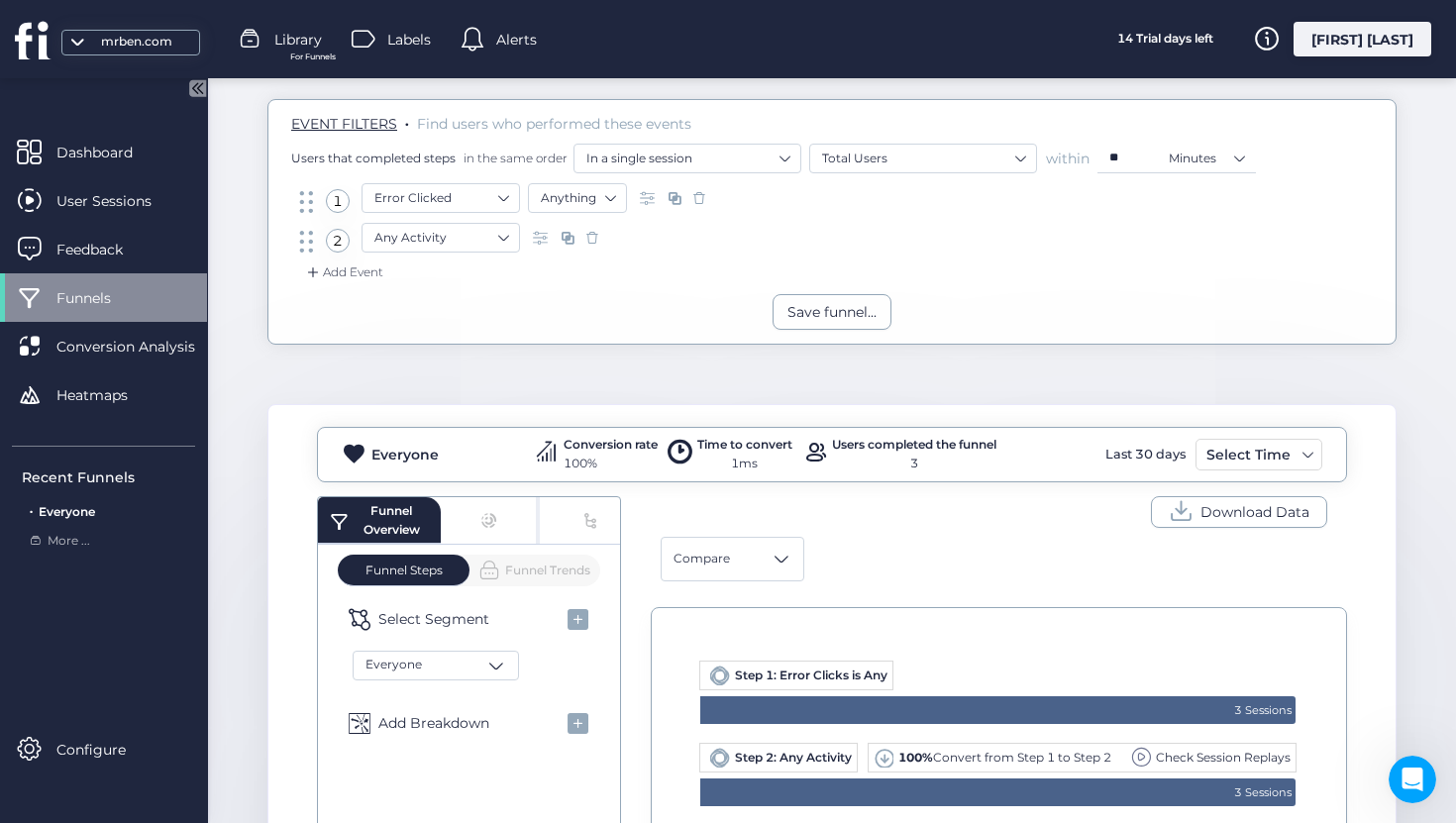 click at bounding box center [592, 238] 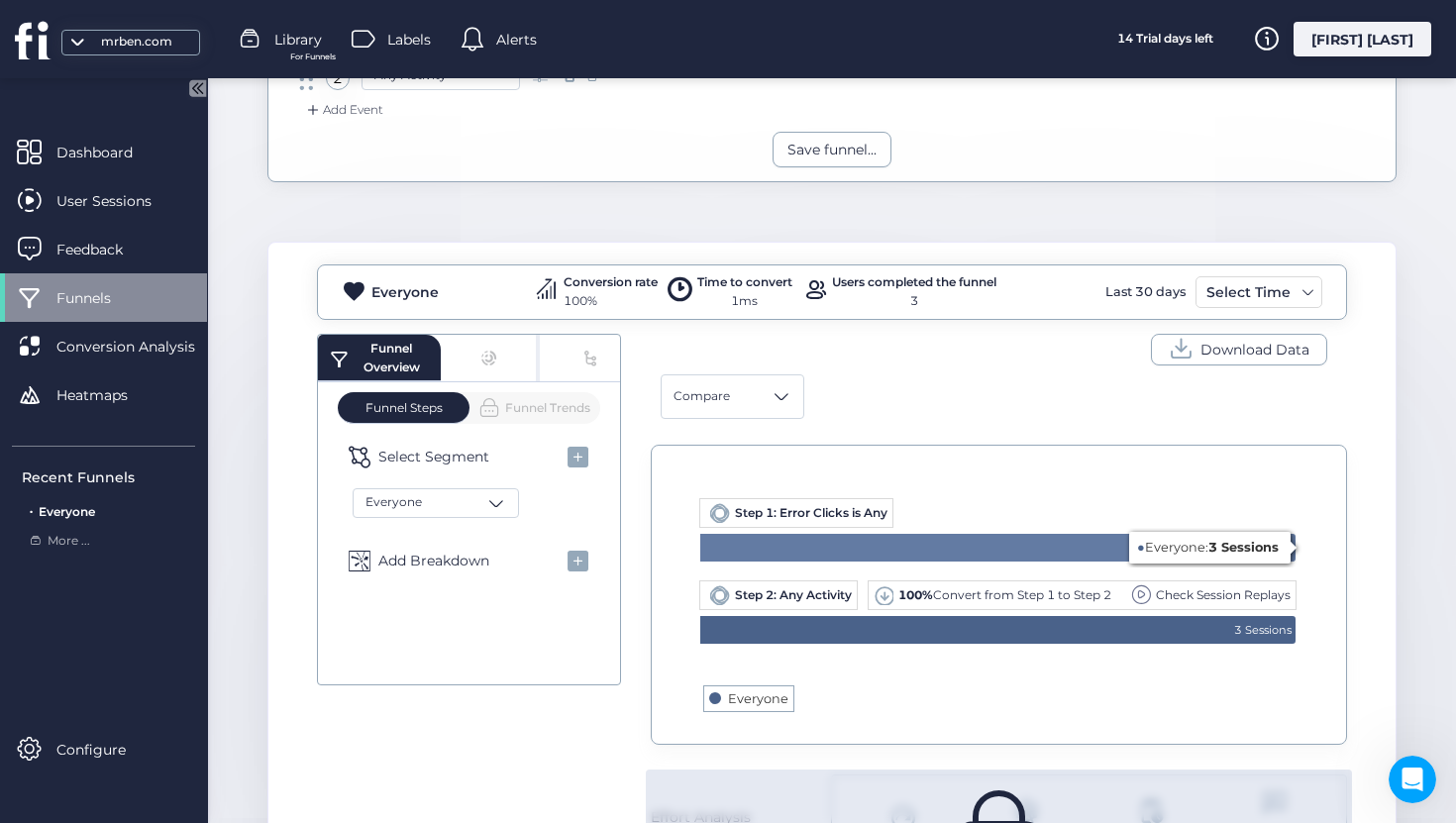 scroll, scrollTop: 418, scrollLeft: 0, axis: vertical 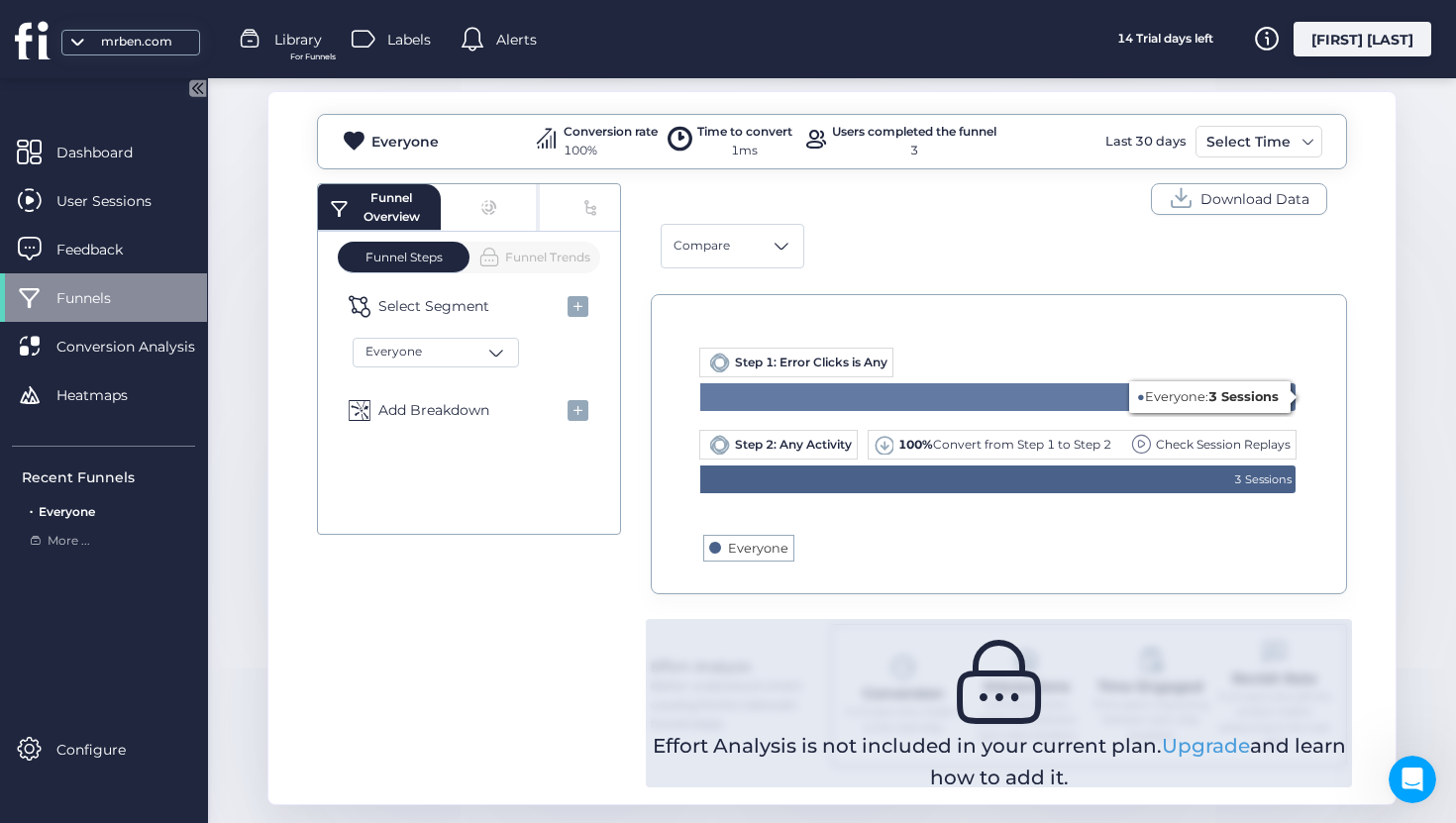 click on "3 Sessions" 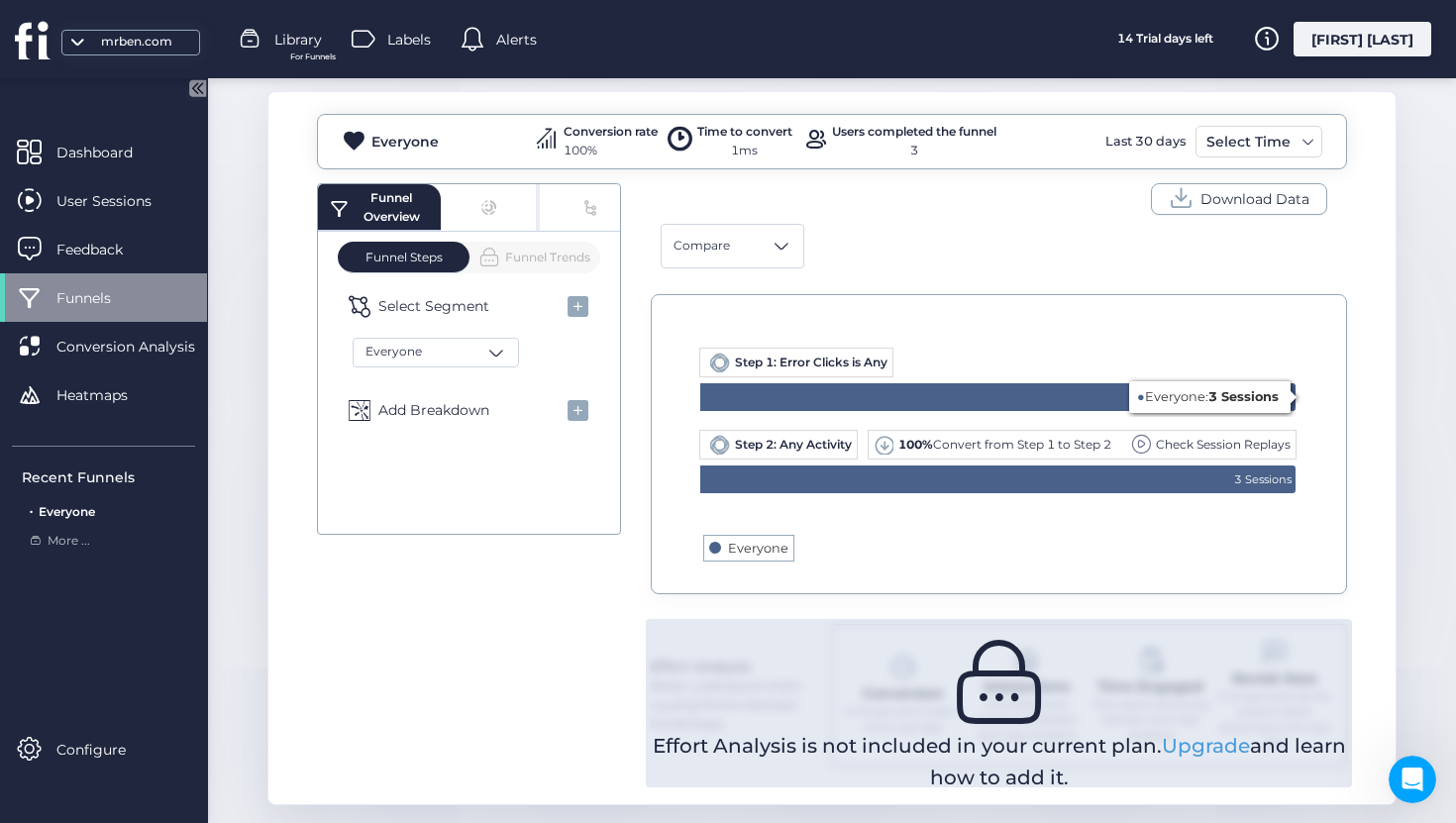 click on "Created with Highcharts 11.4.8 3 Sessions 3 Sessions Everyone Highcharts.com ●  Everyone:  3 Sessions ​
Step 1: Error Clicks is Any
0%  Convert from Step 0 to Step 1
Check Session Replays
Step 2: Any Activity
100%  Convert from Step 1 to Step 2
Check Session Replays" 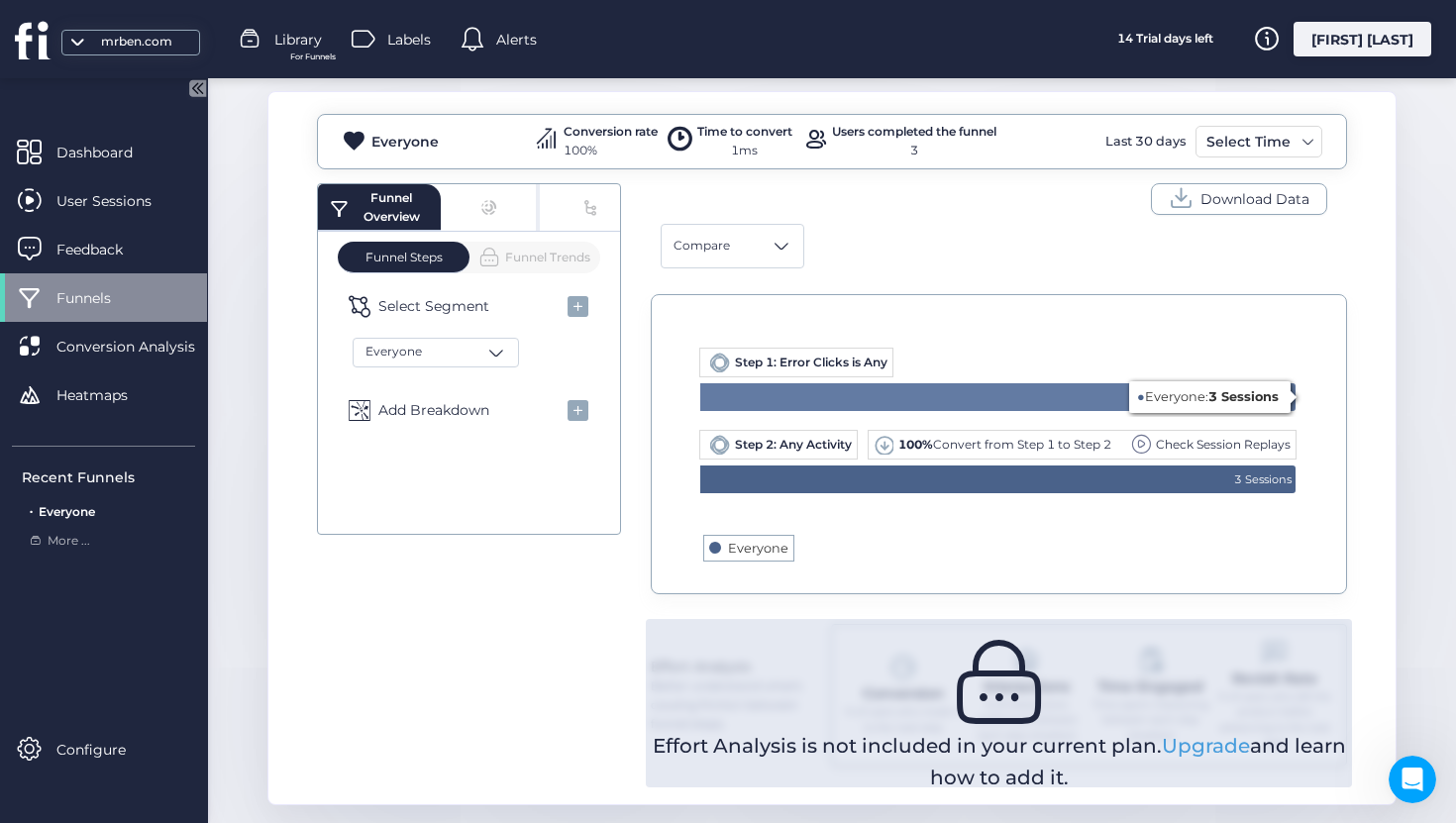 click 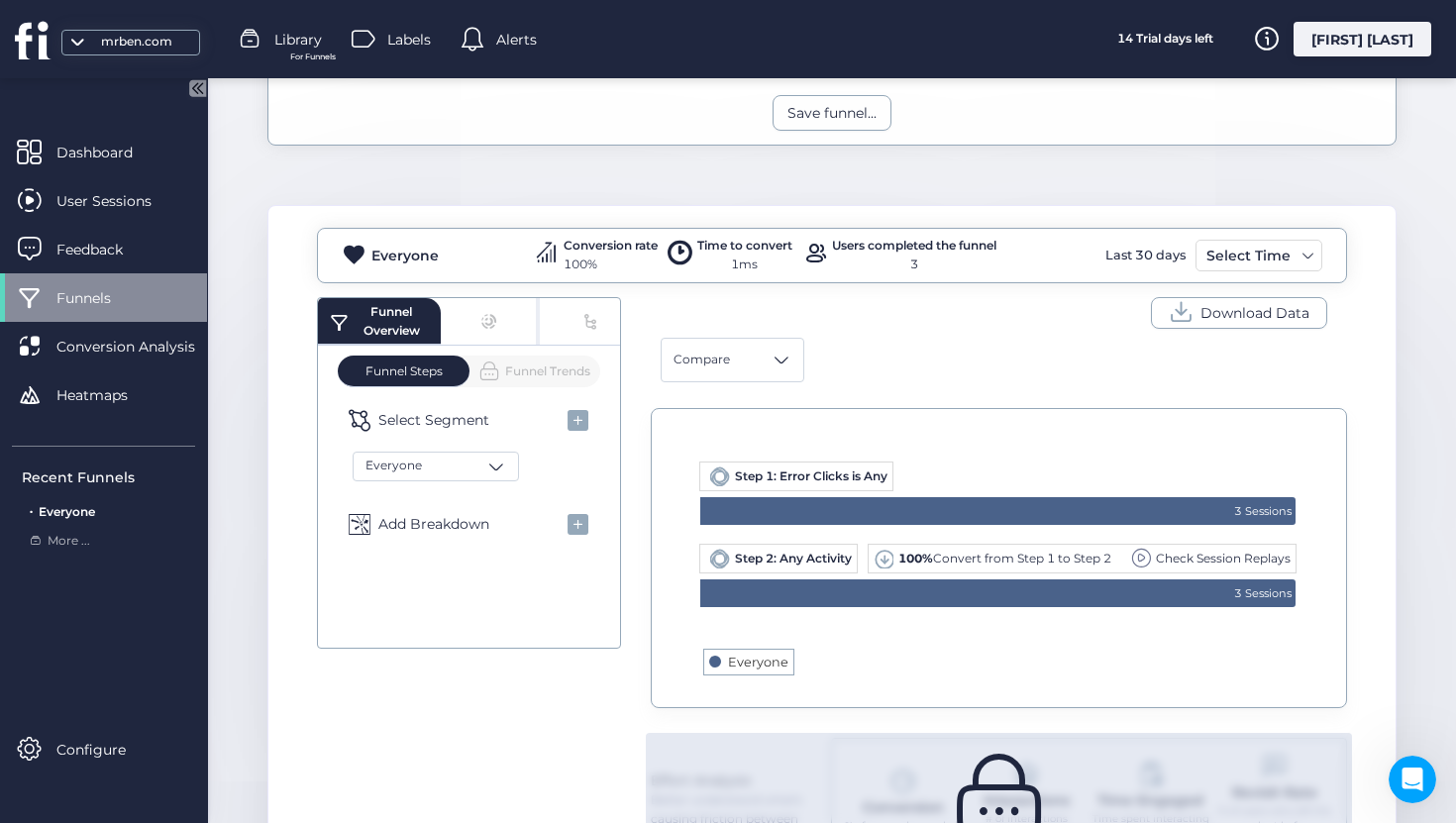 scroll, scrollTop: 0, scrollLeft: 0, axis: both 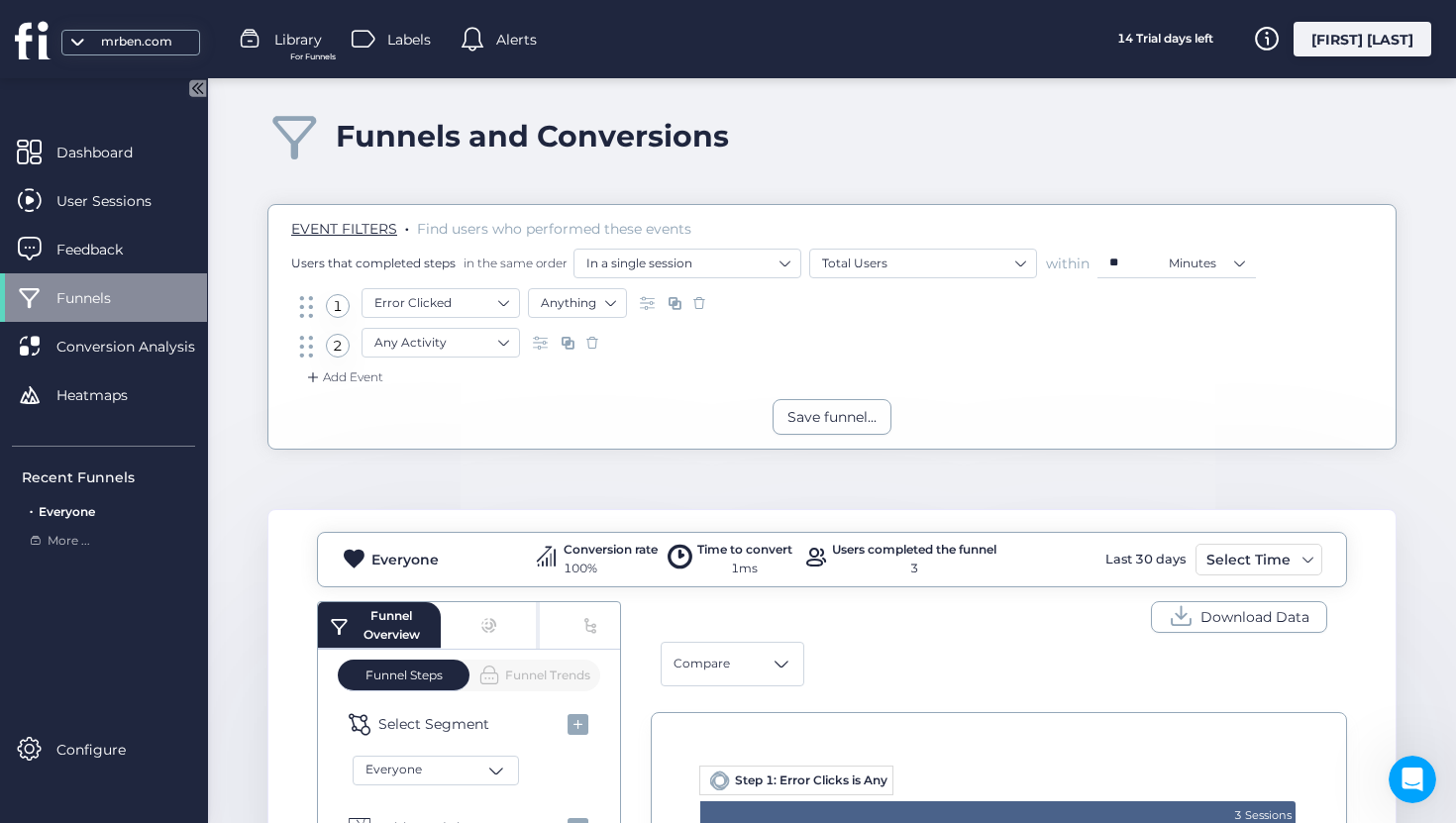 click on "Funnel Overview" 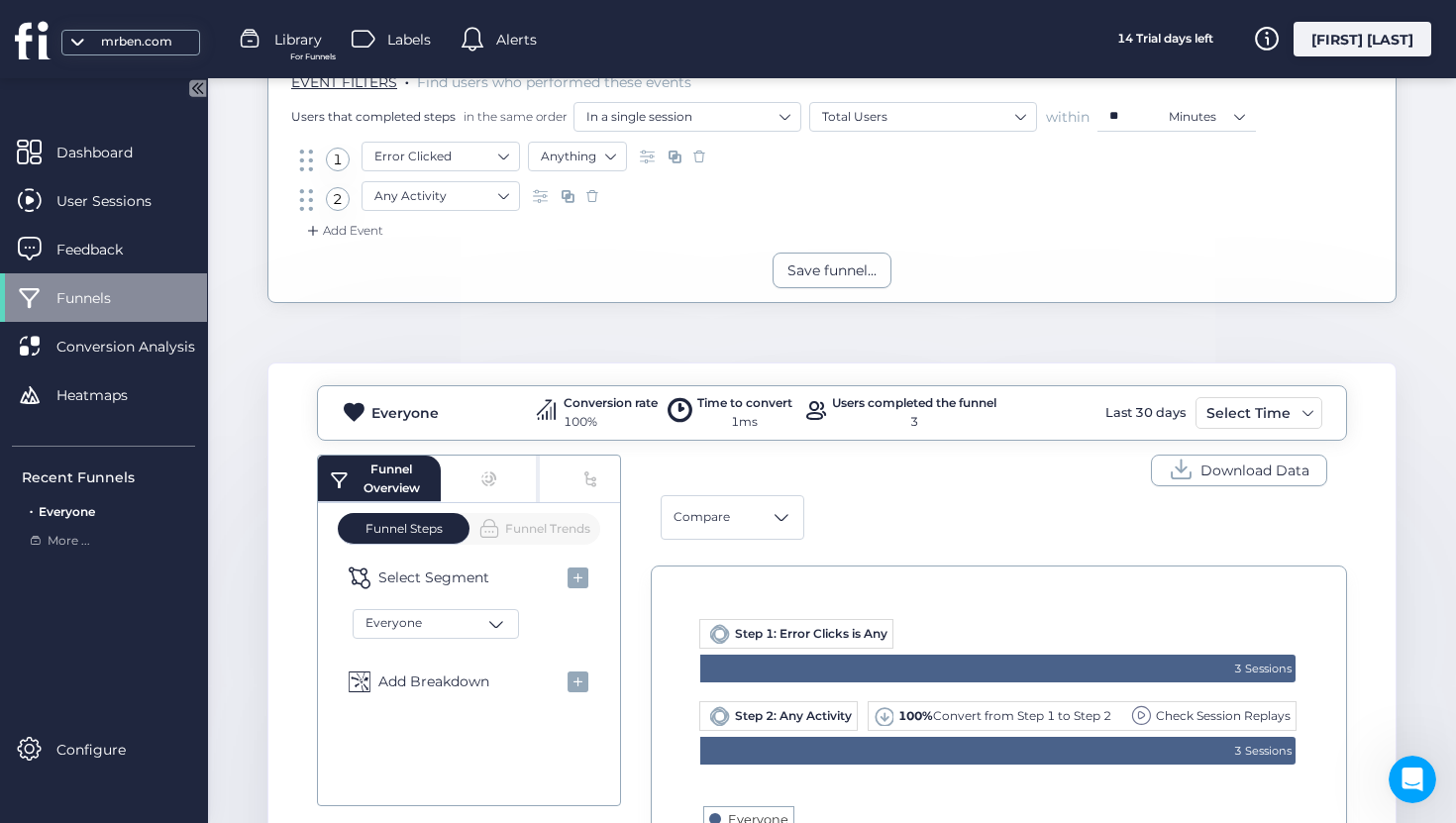 scroll, scrollTop: 213, scrollLeft: 0, axis: vertical 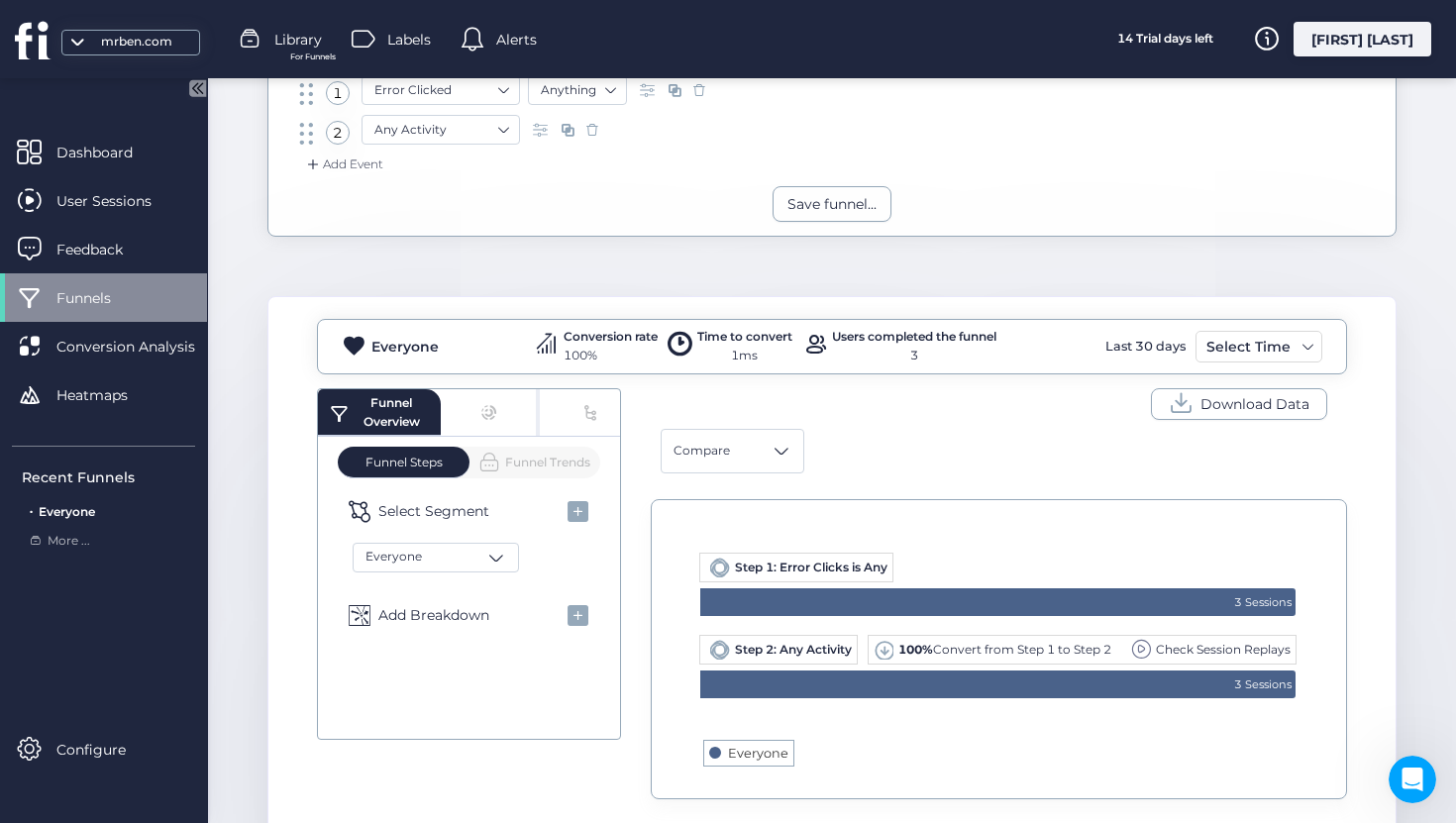 click on "Check Session Replays" at bounding box center [1223, 649] 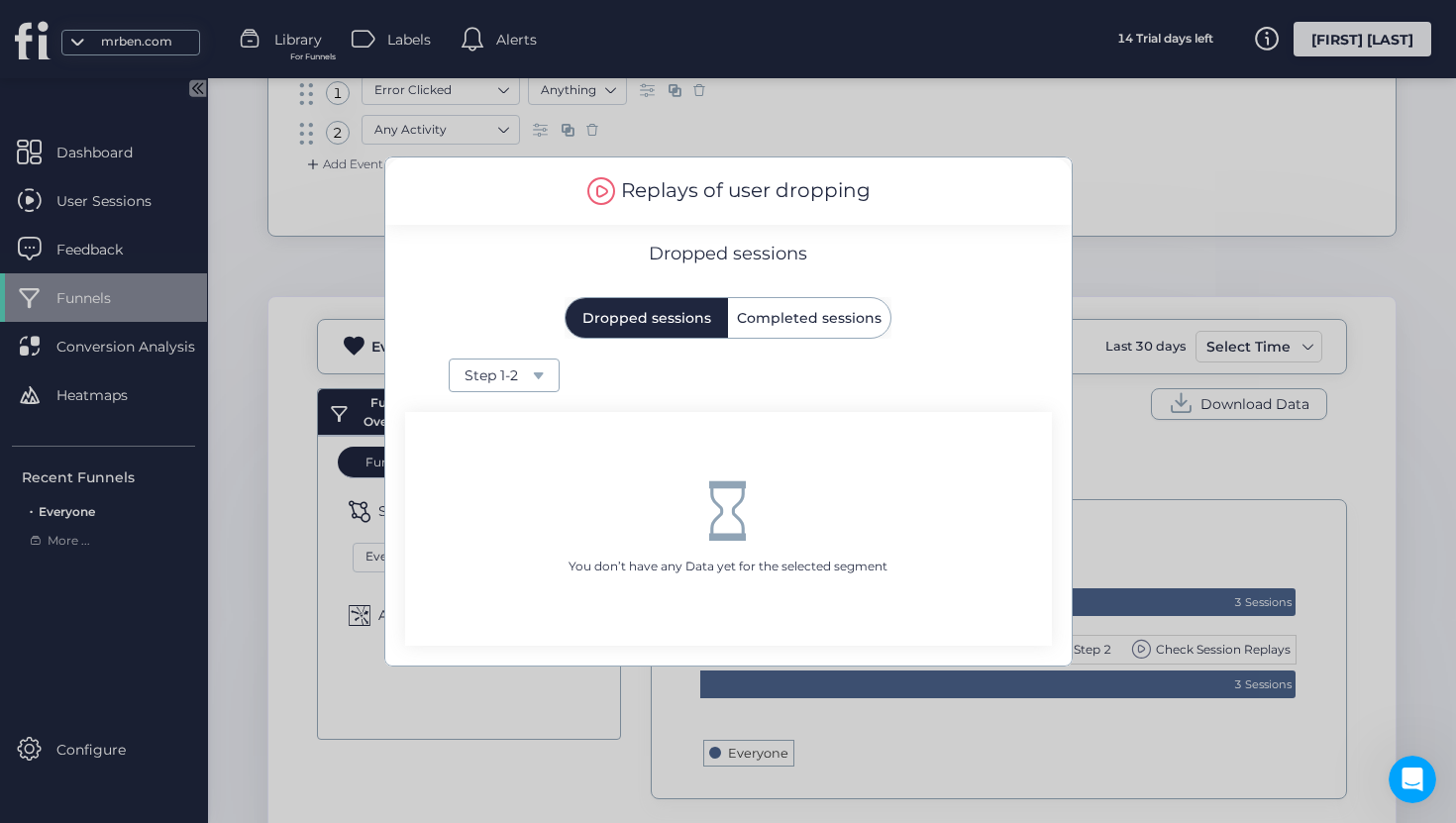 click on "Completed sessions" at bounding box center (809, 318) 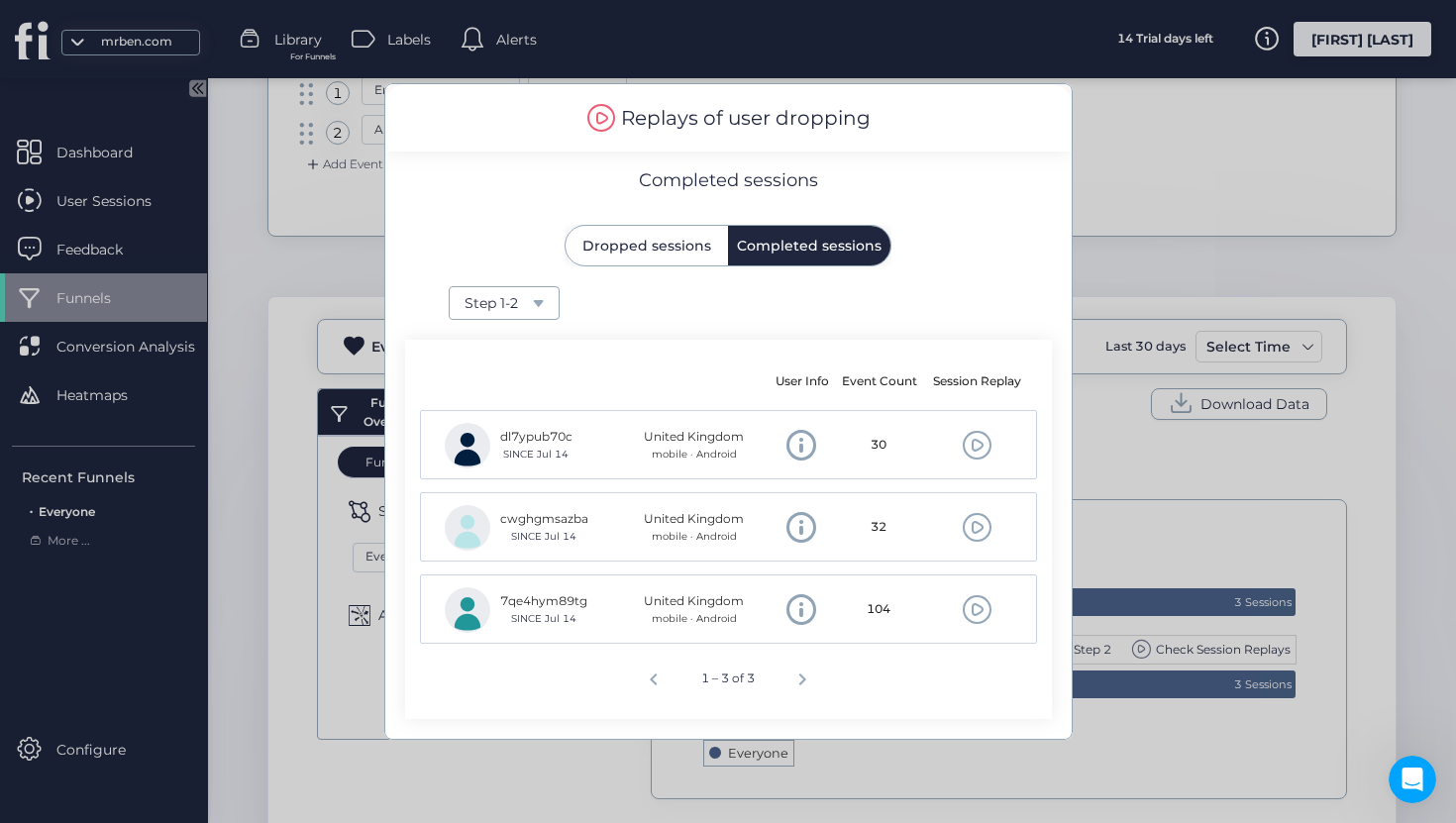 click at bounding box center [977, 445] 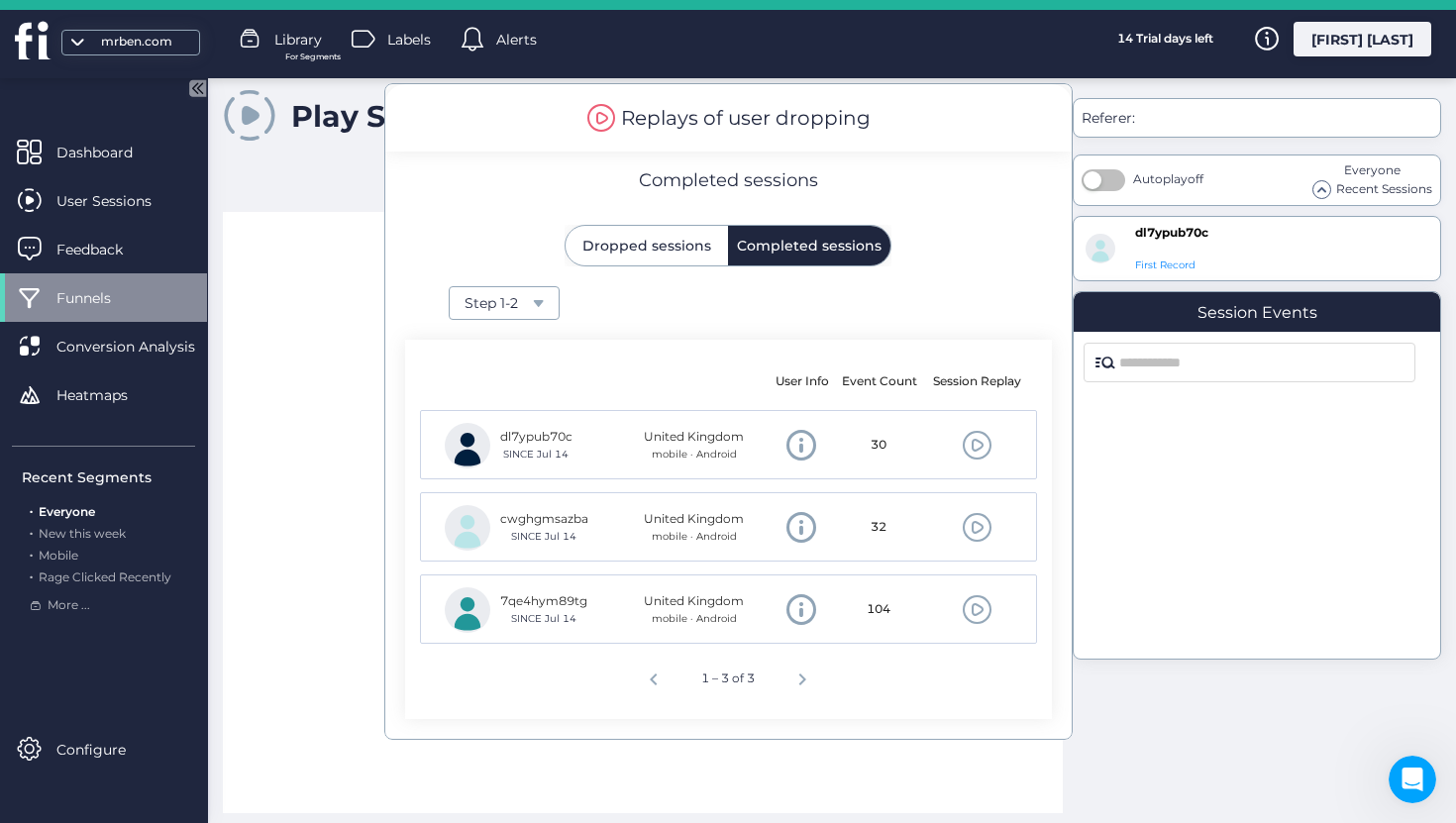 scroll, scrollTop: 0, scrollLeft: 0, axis: both 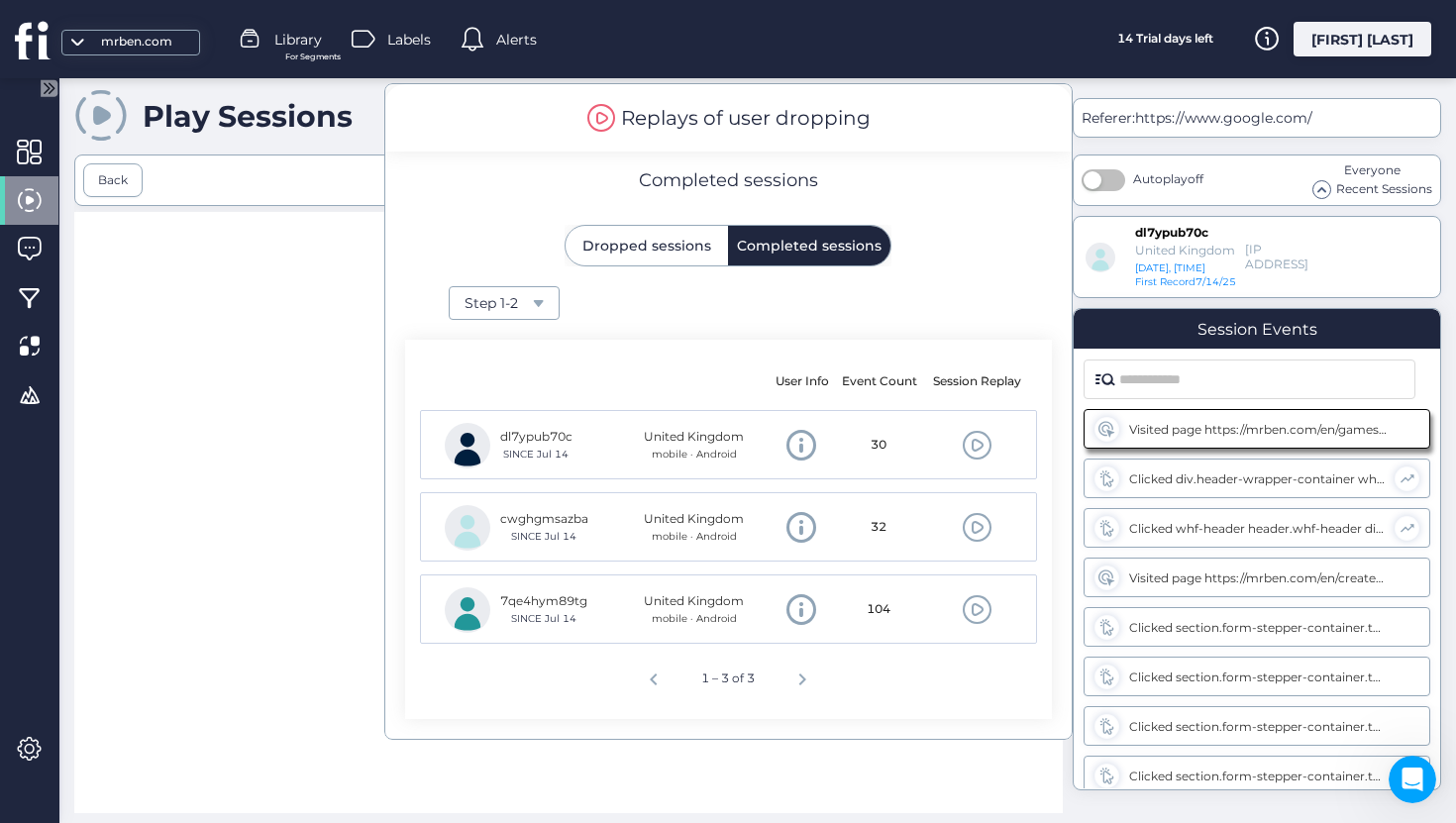 click at bounding box center [569, 530] 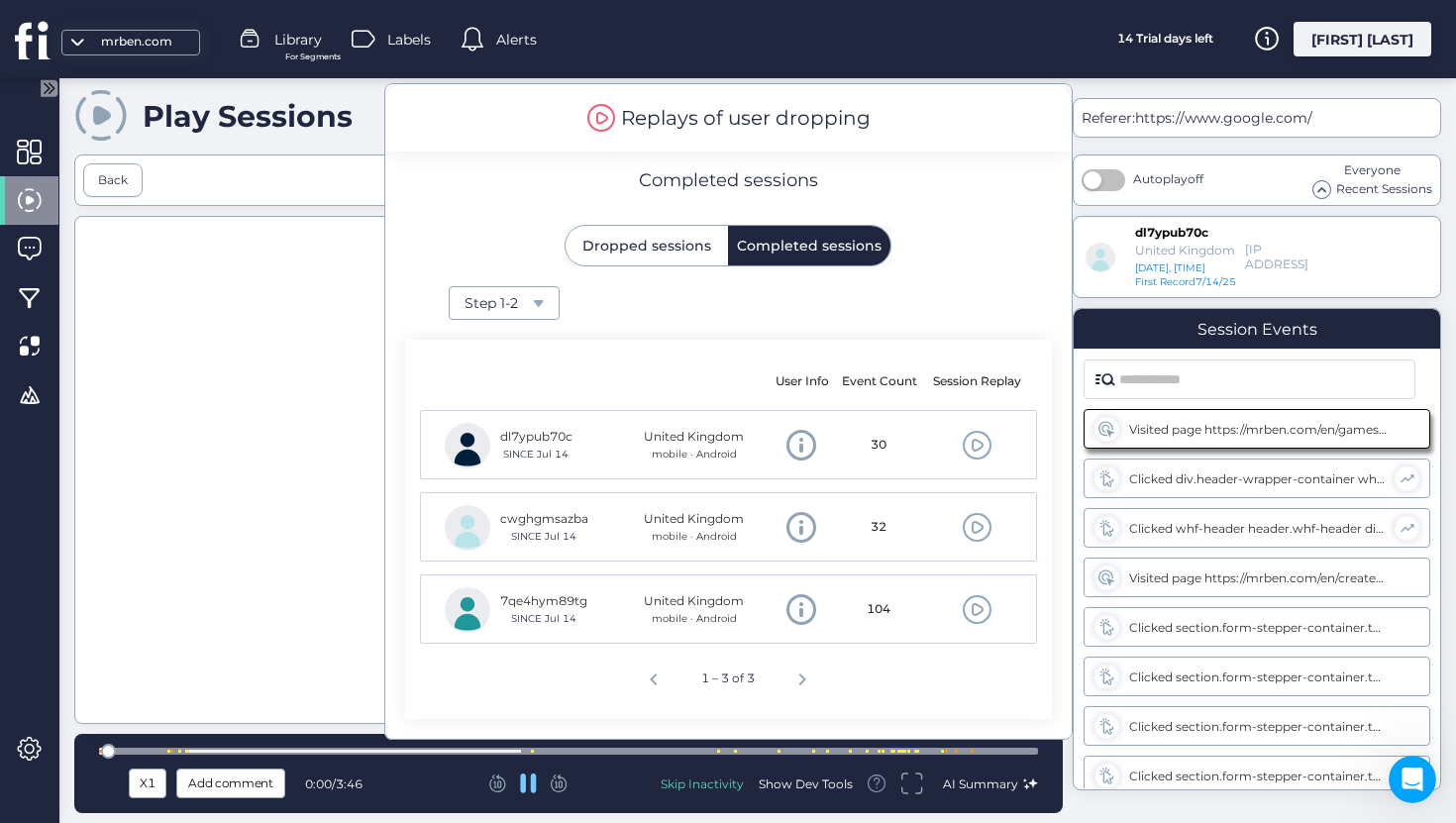 scroll, scrollTop: 0, scrollLeft: 0, axis: both 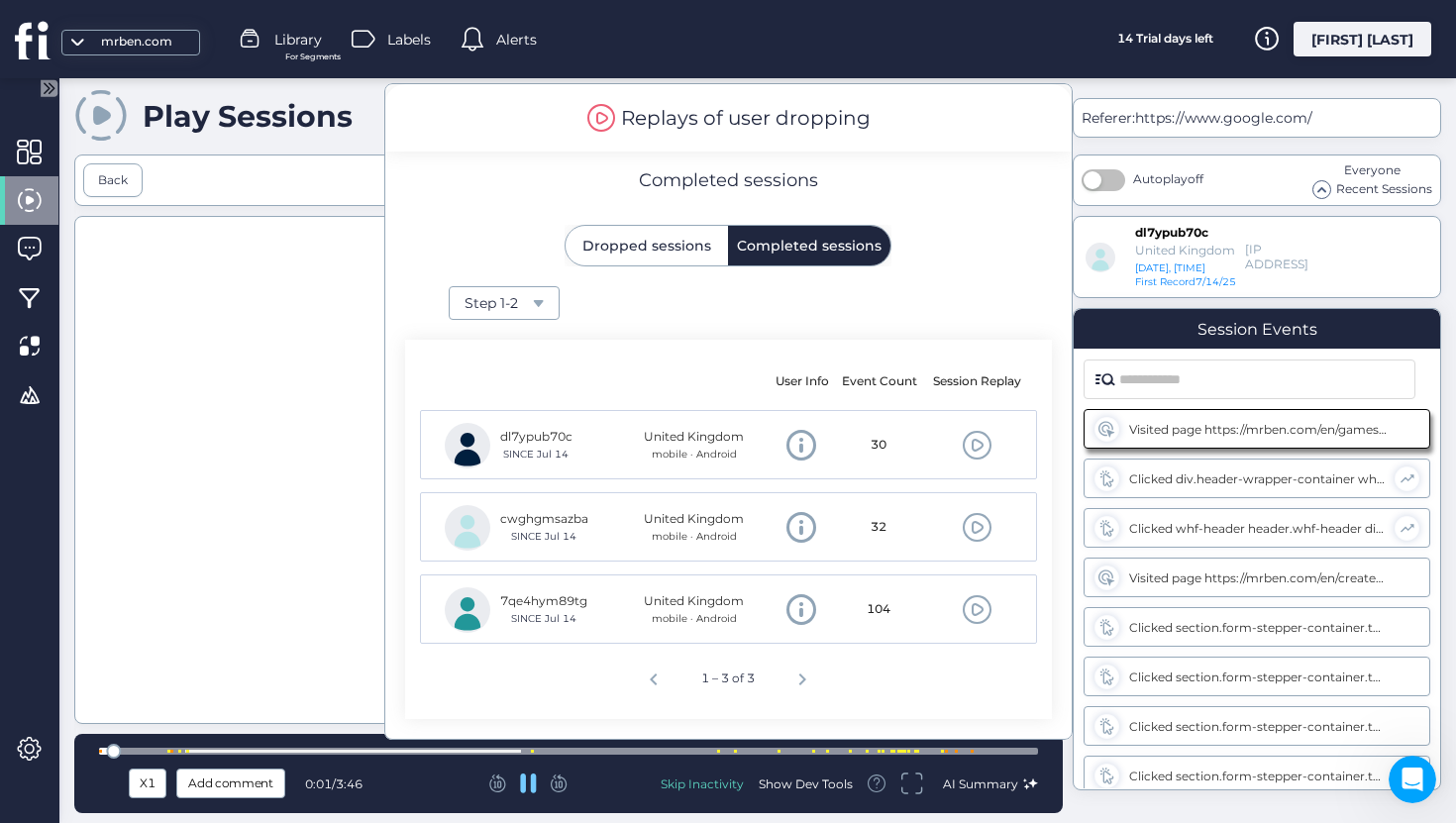 click at bounding box center (569, 469) 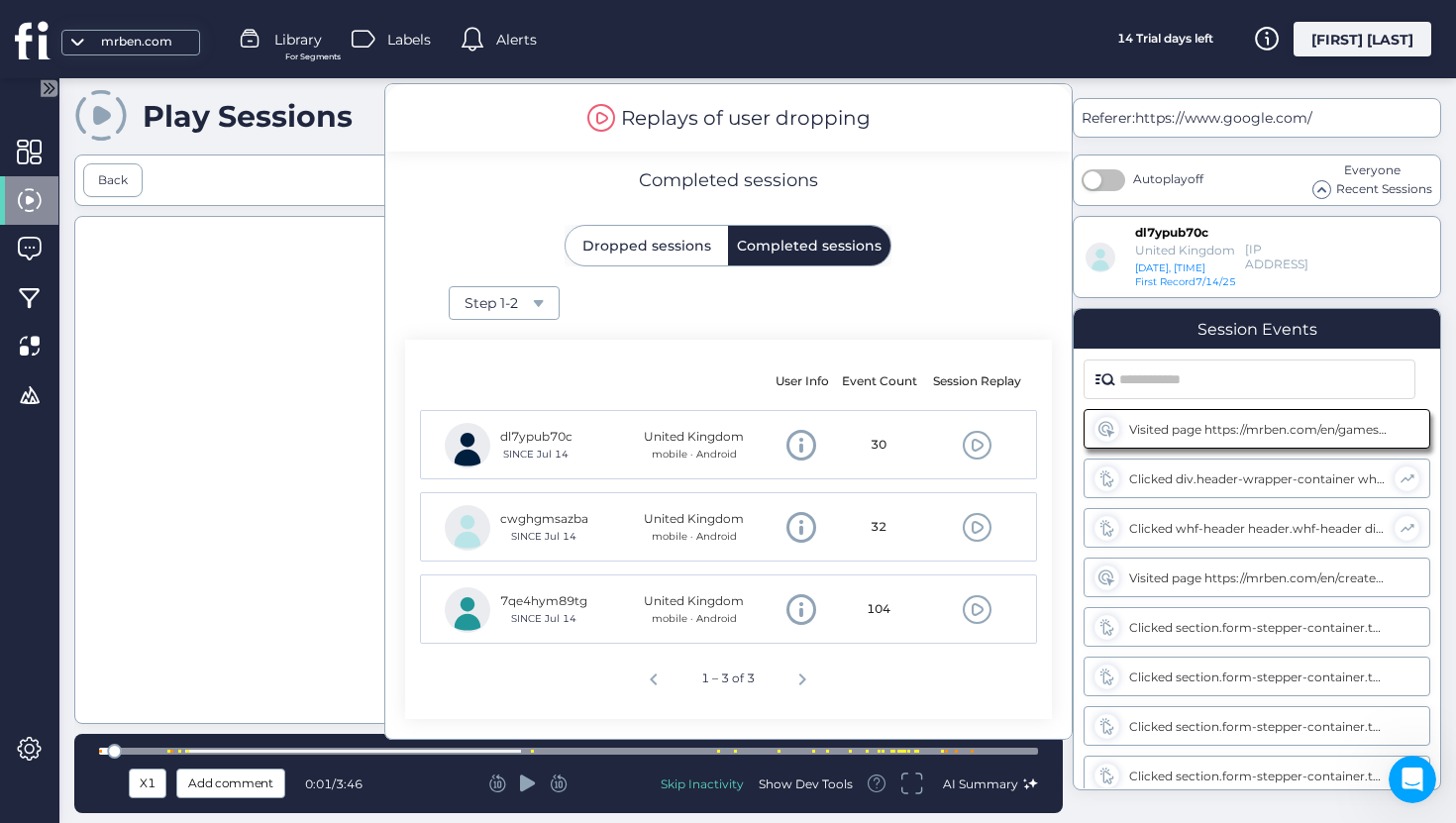 click on "Replays of user dropping Completed sessions Dropped sessions Completed sessions Step 1-2" at bounding box center (728, 201) 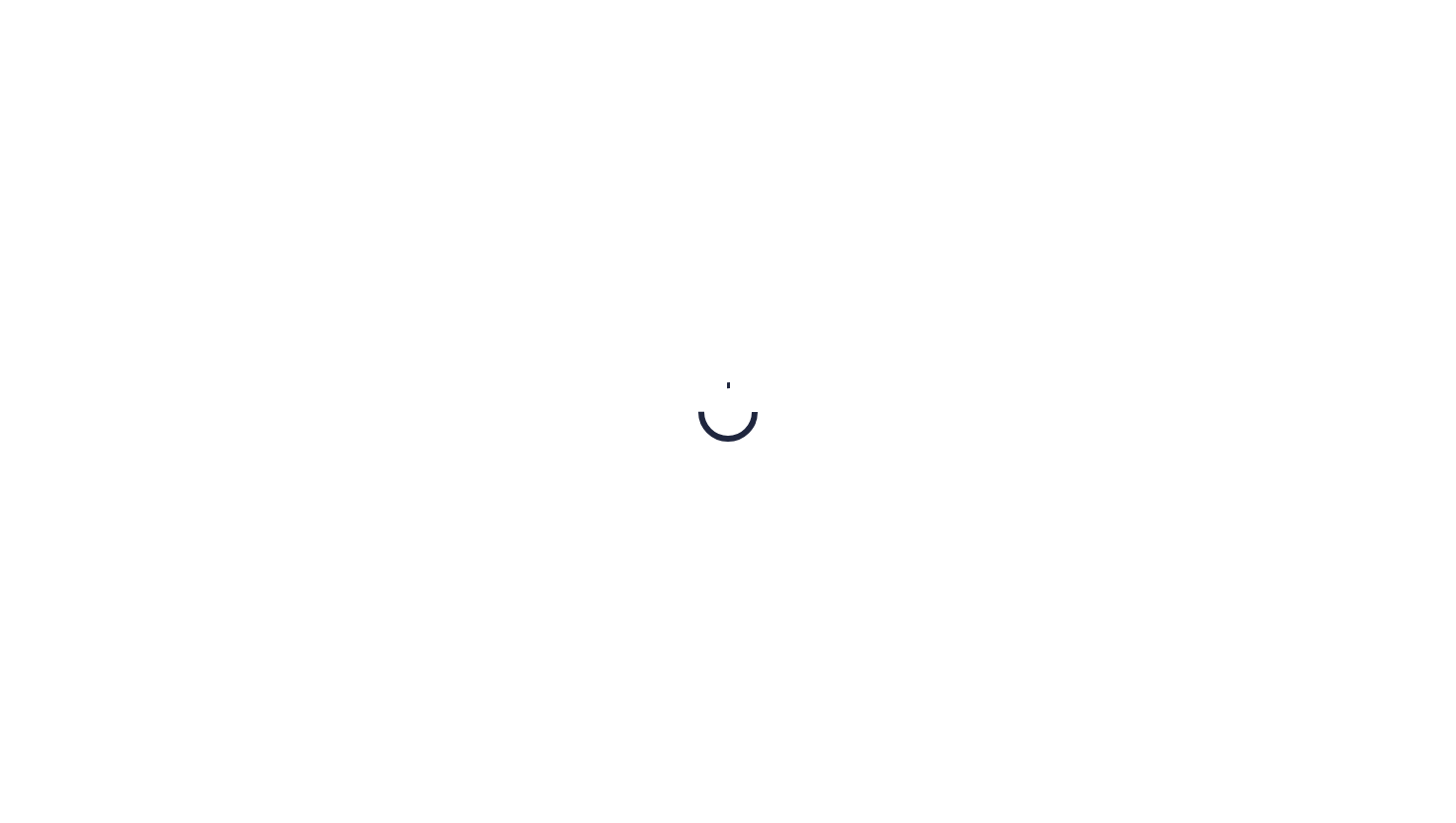 scroll, scrollTop: 0, scrollLeft: 0, axis: both 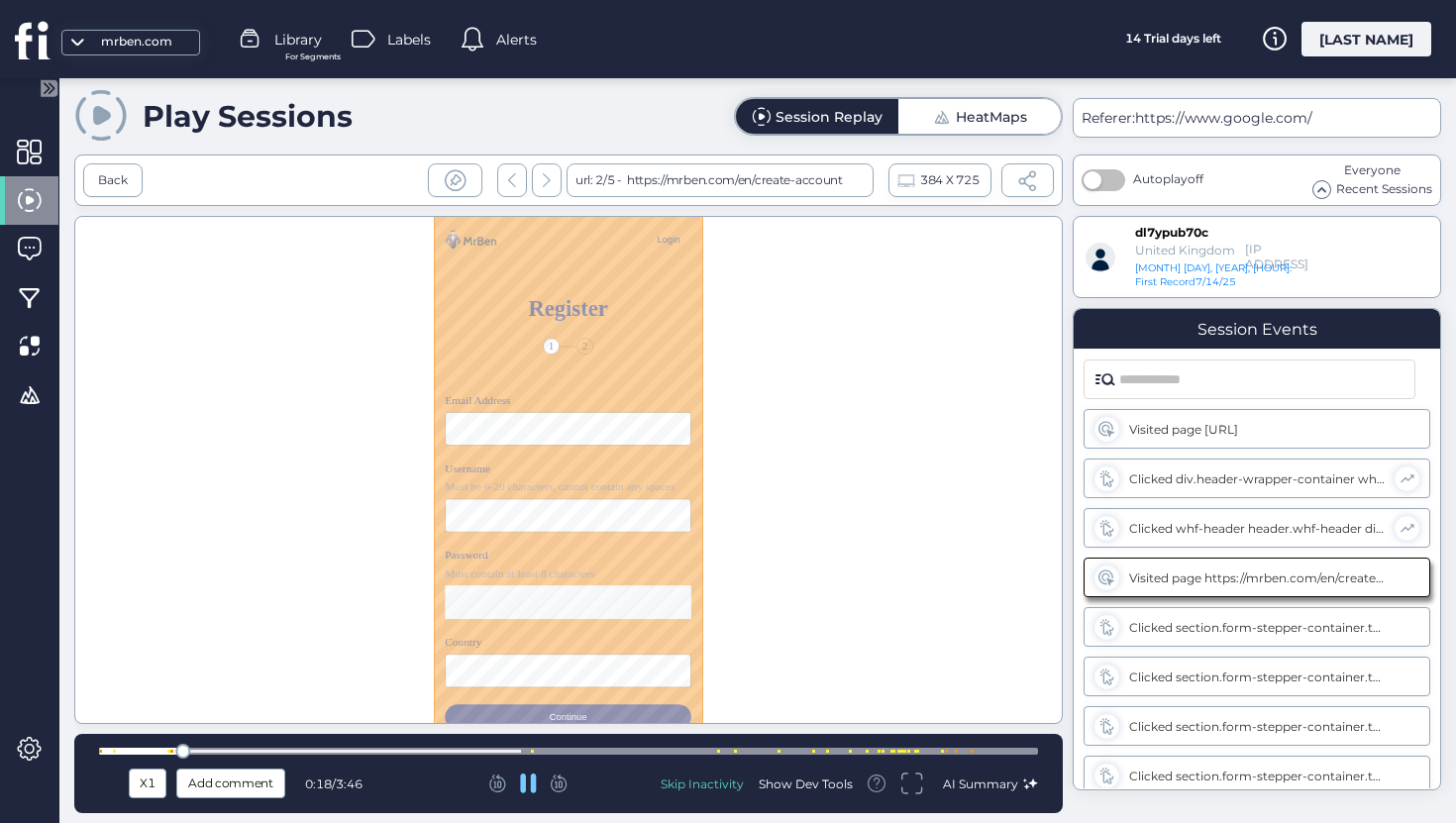 type on "**********" 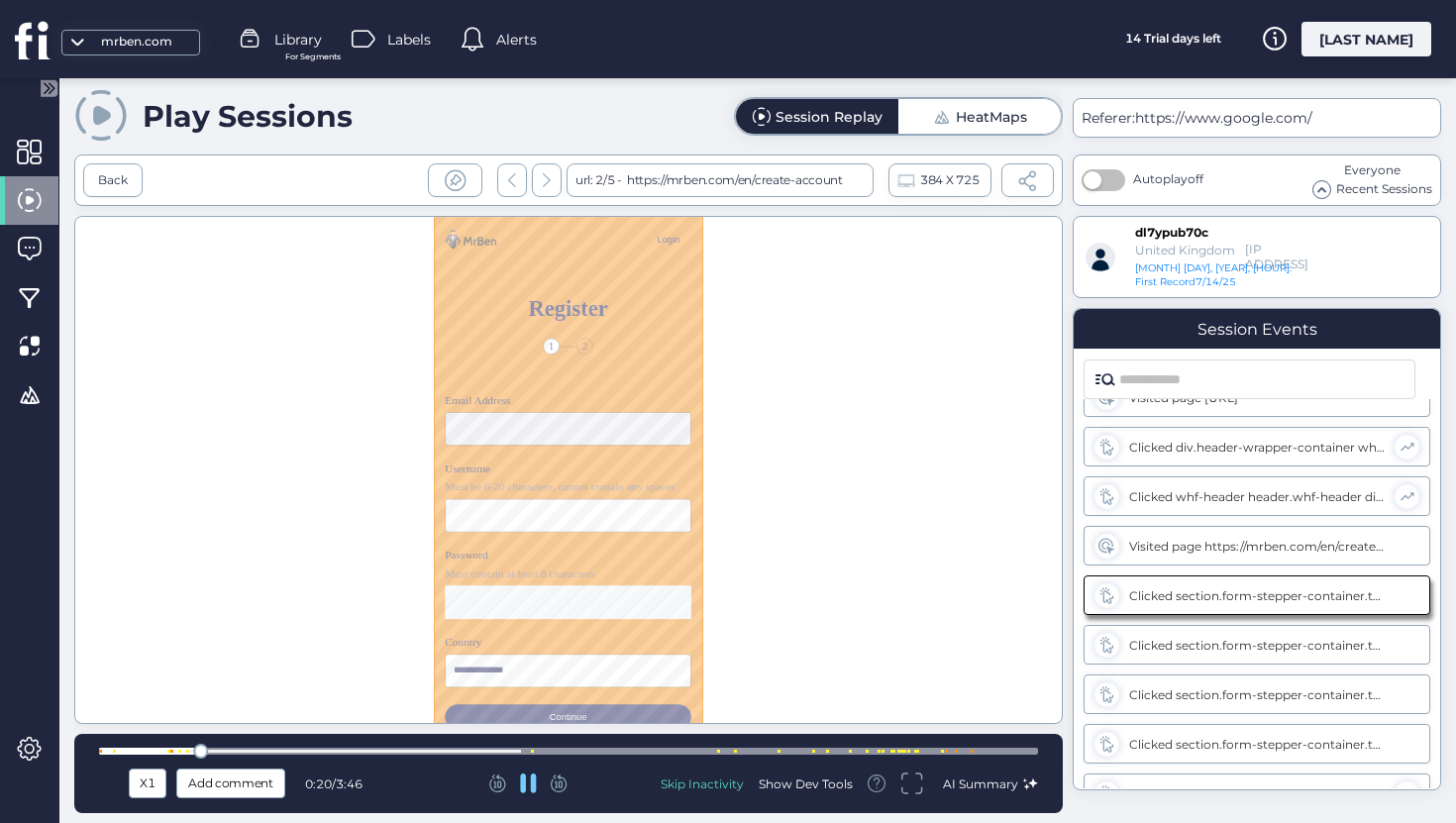 scroll, scrollTop: 81, scrollLeft: 0, axis: vertical 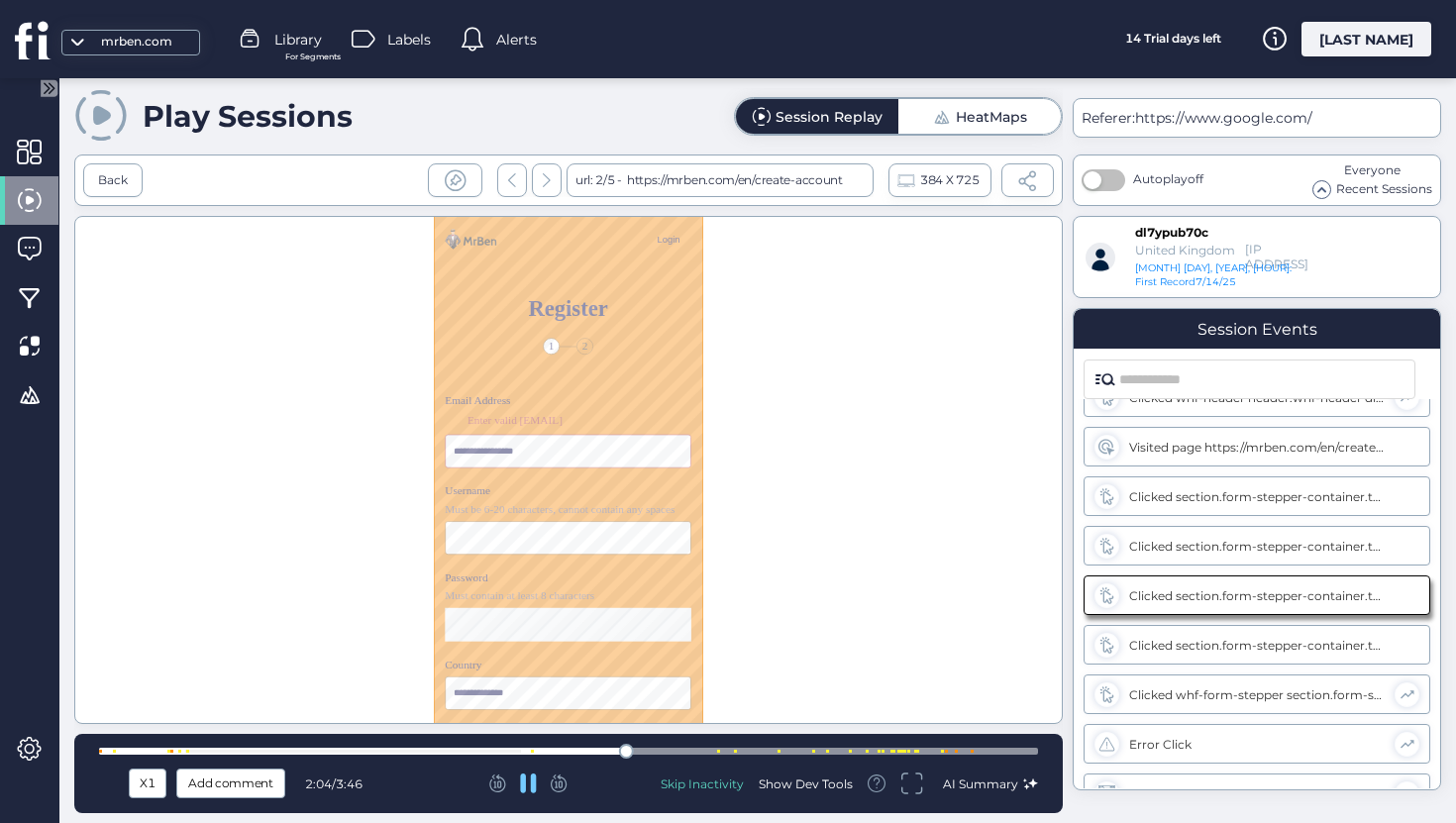 click 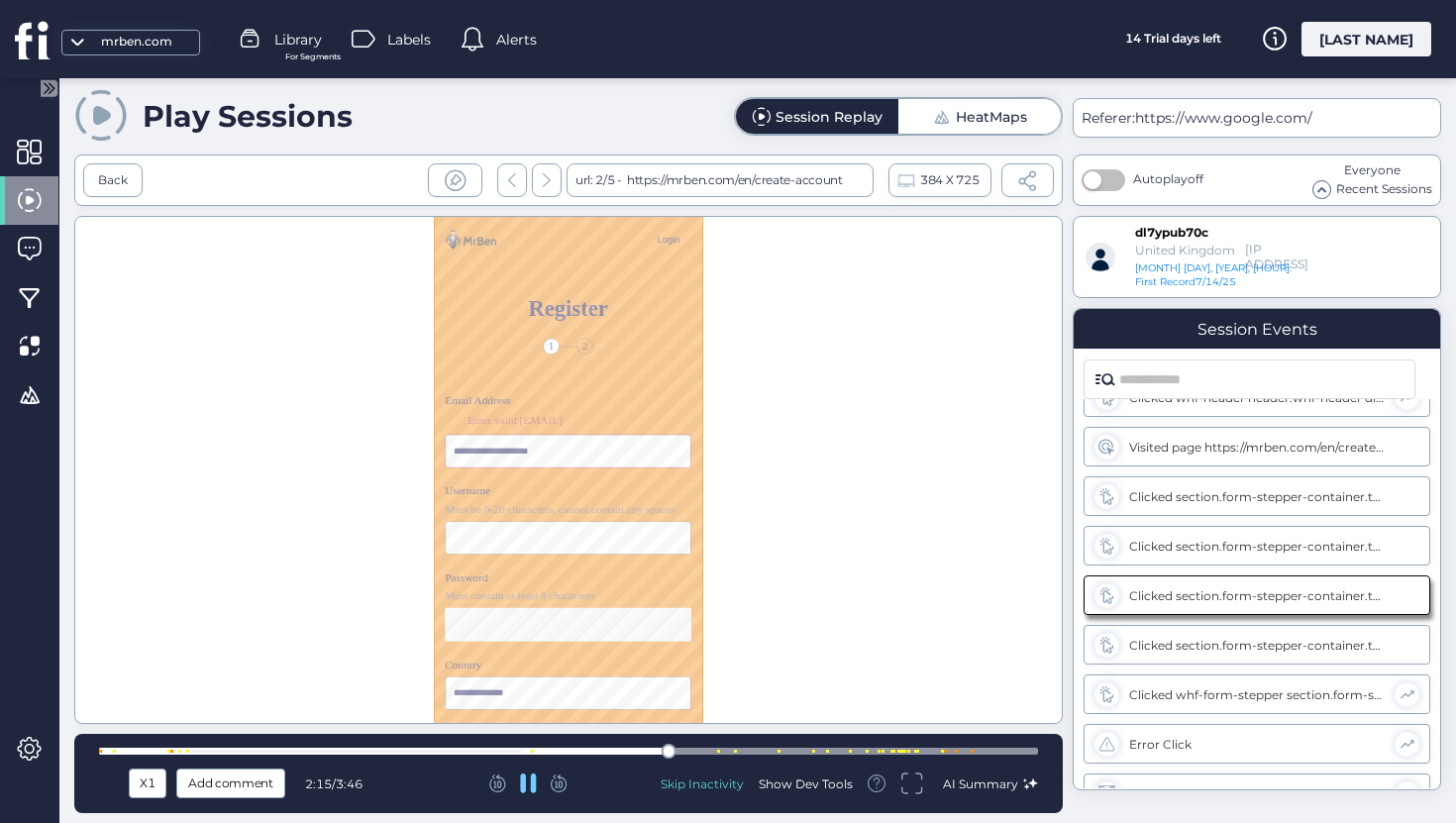 type on "**********" 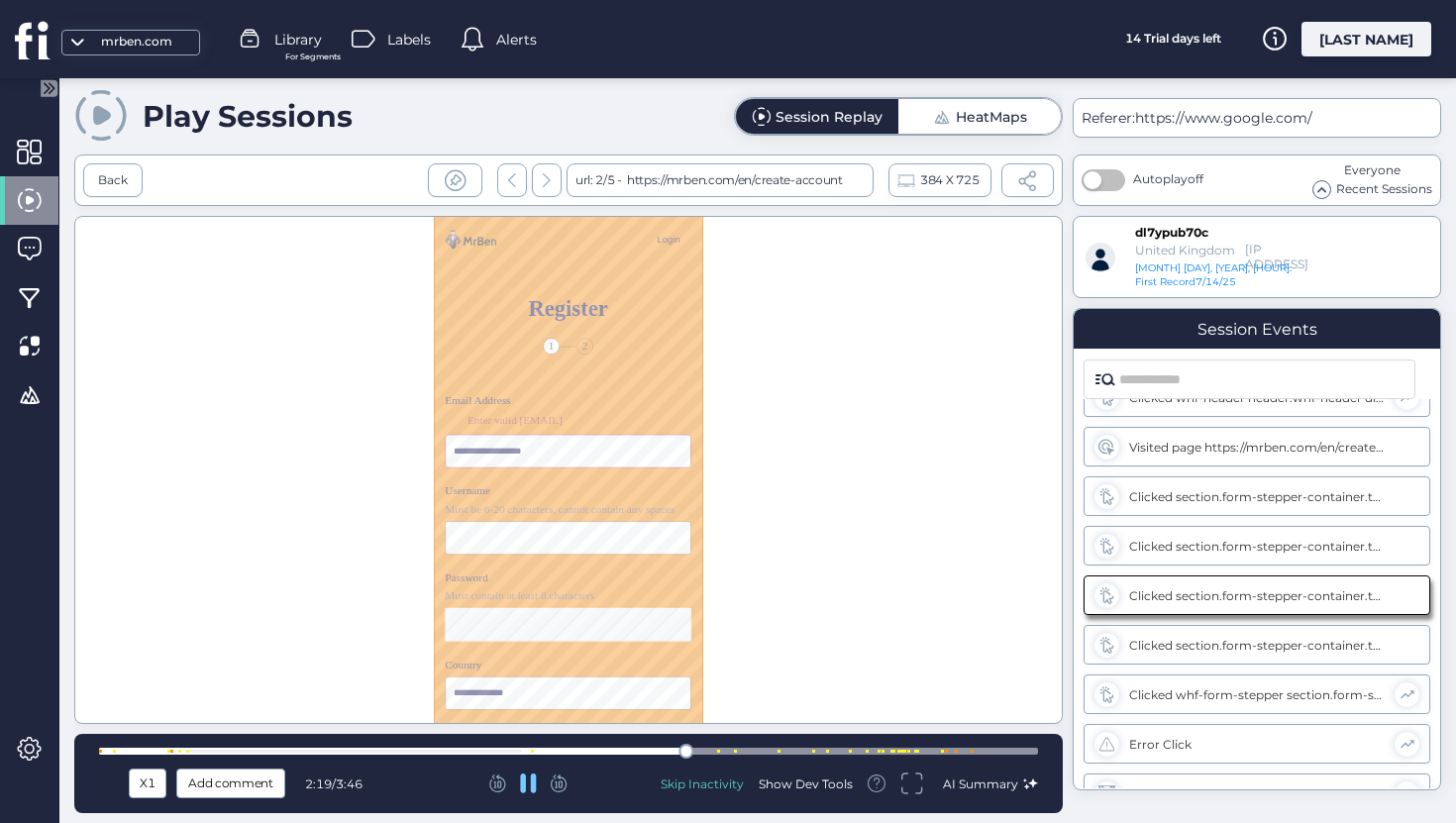 click 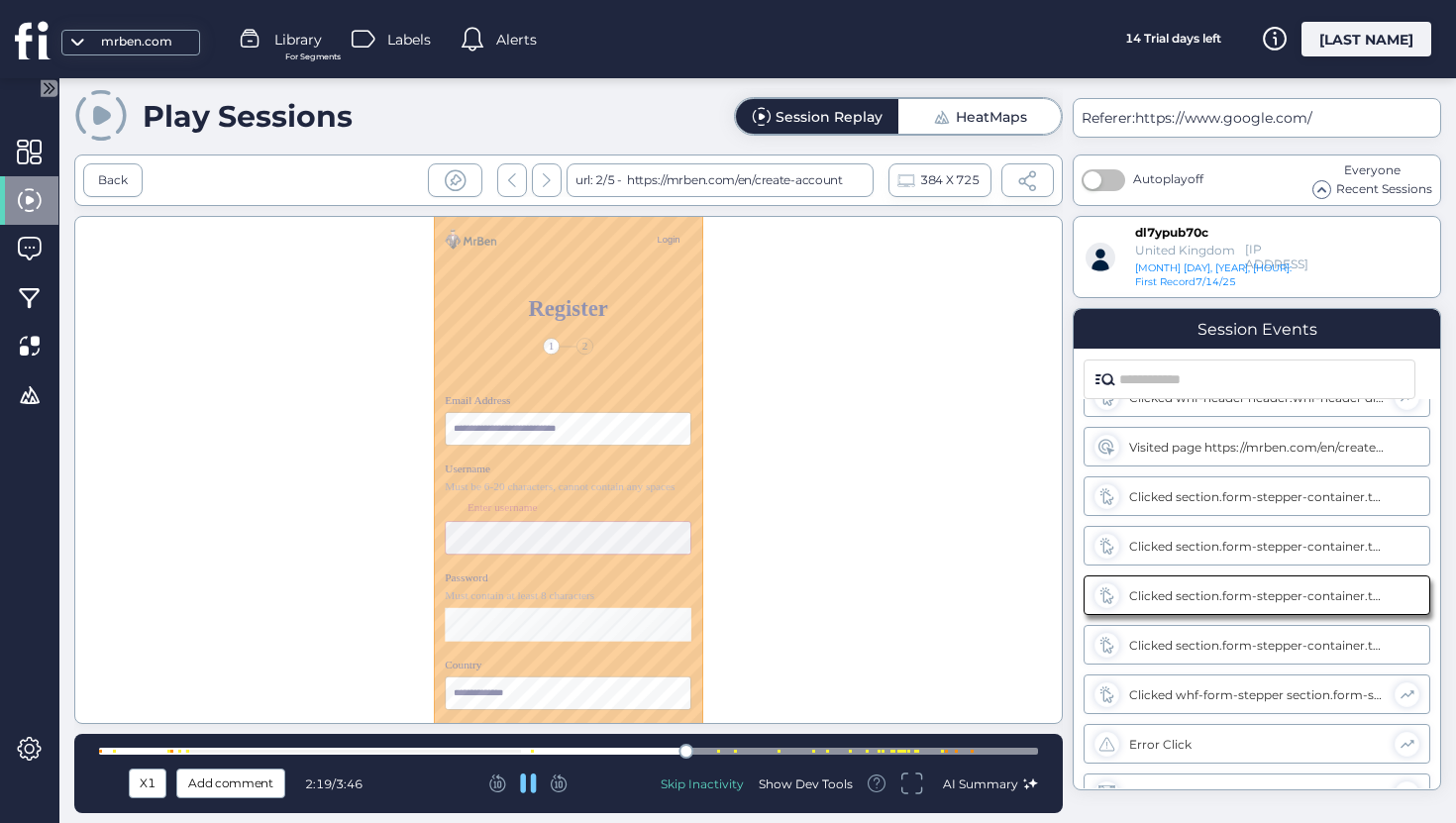 scroll, scrollTop: 180, scrollLeft: 0, axis: vertical 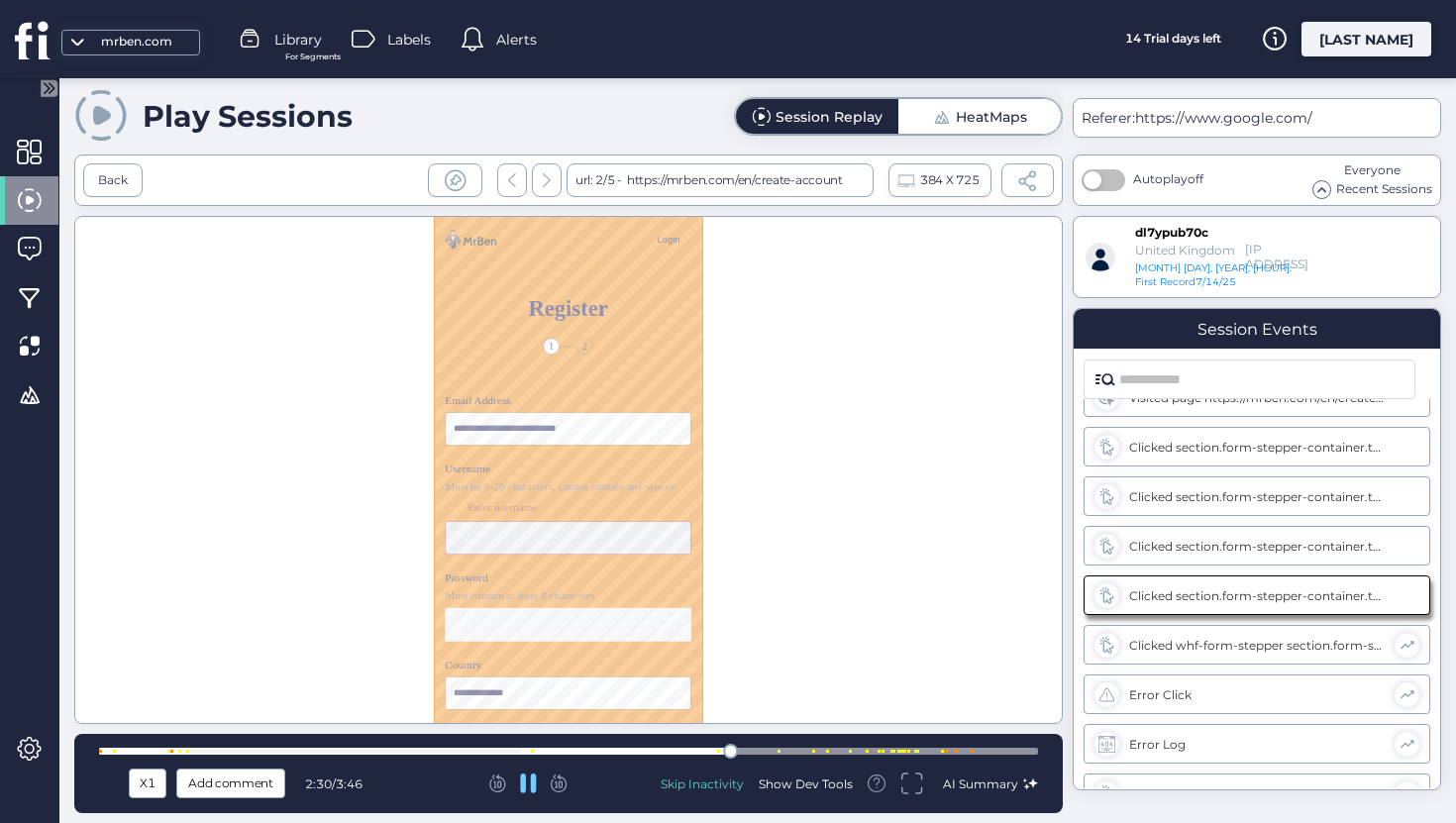 type on "******" 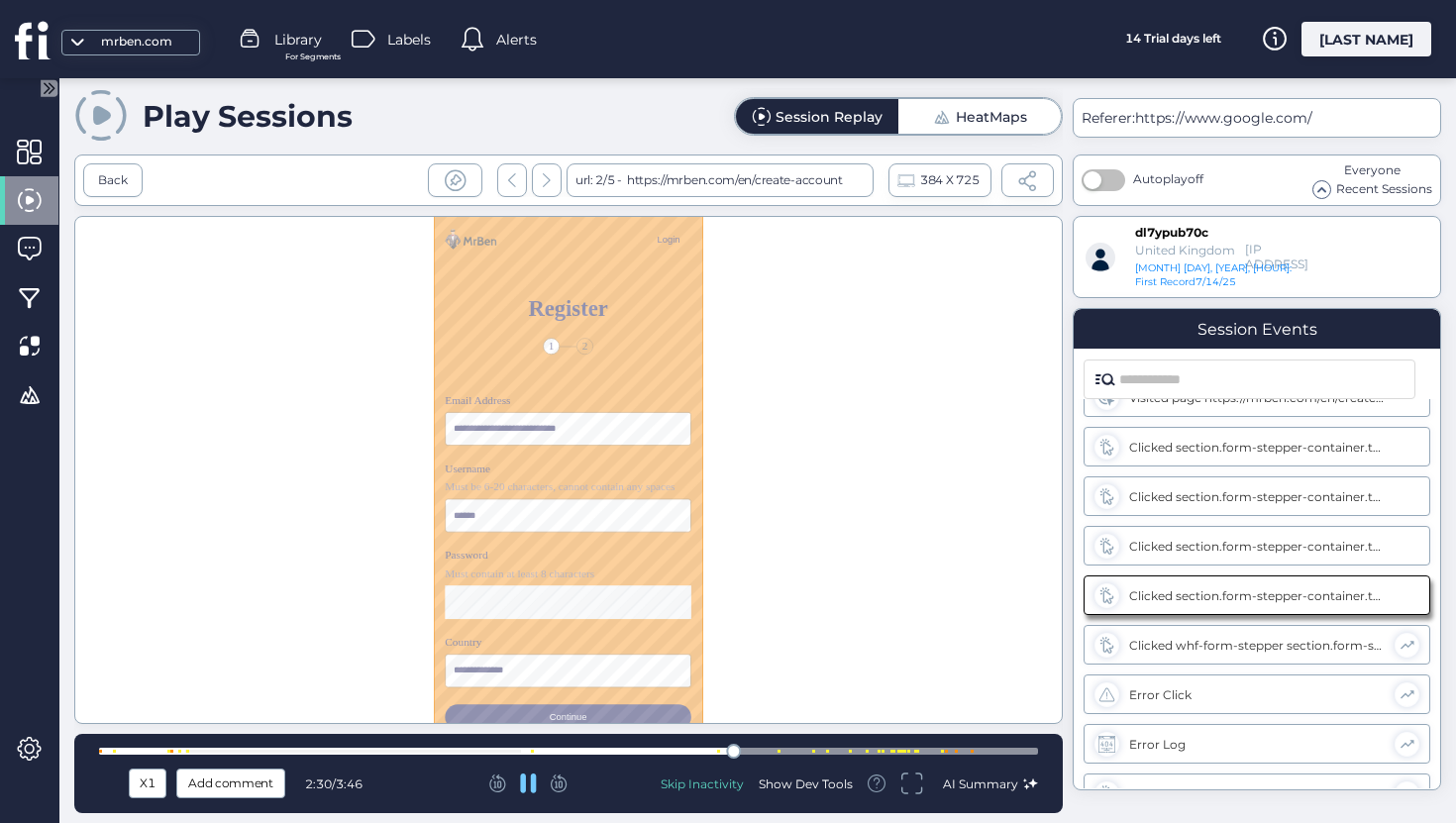 click 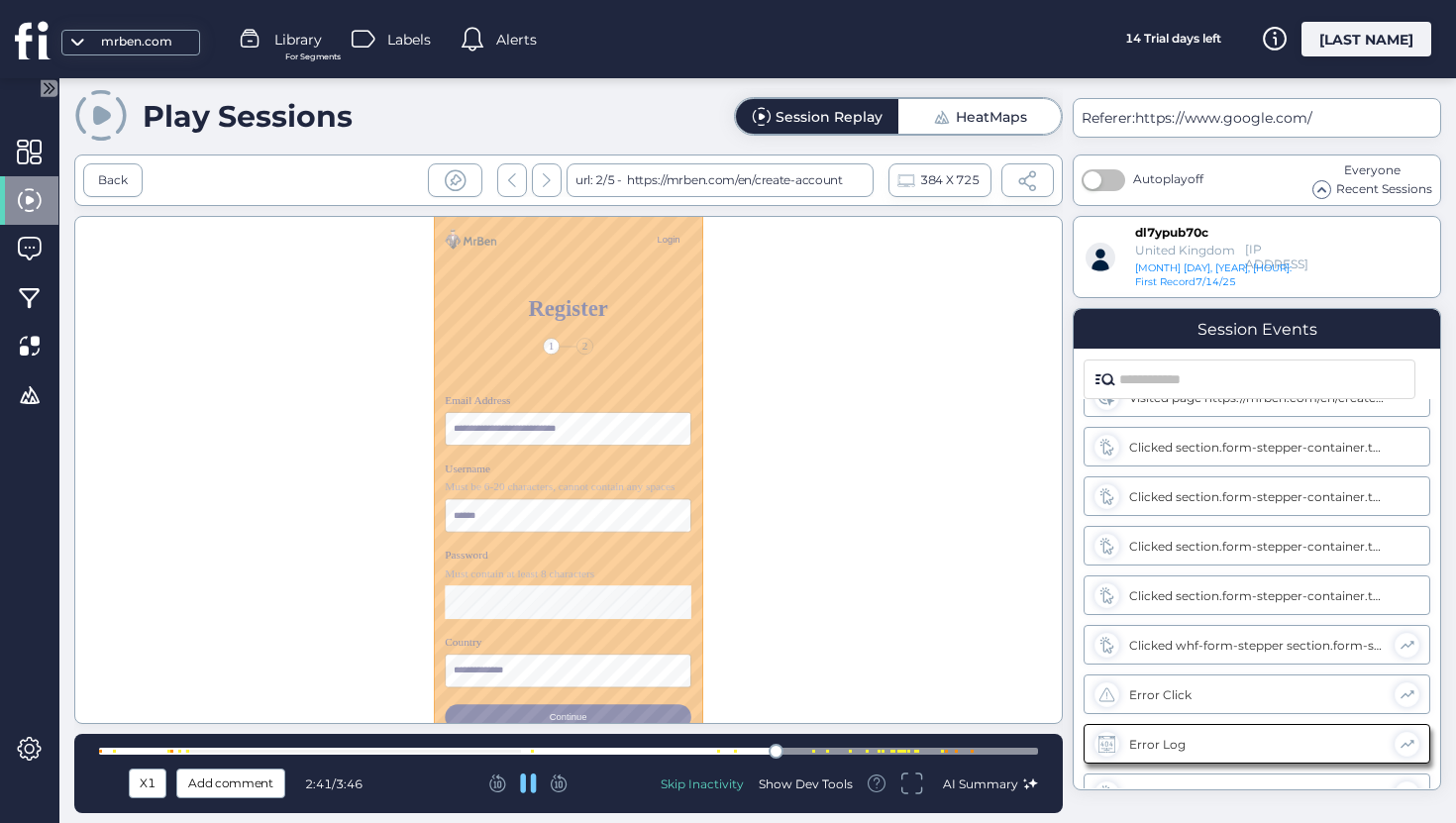 scroll, scrollTop: 110, scrollLeft: 0, axis: vertical 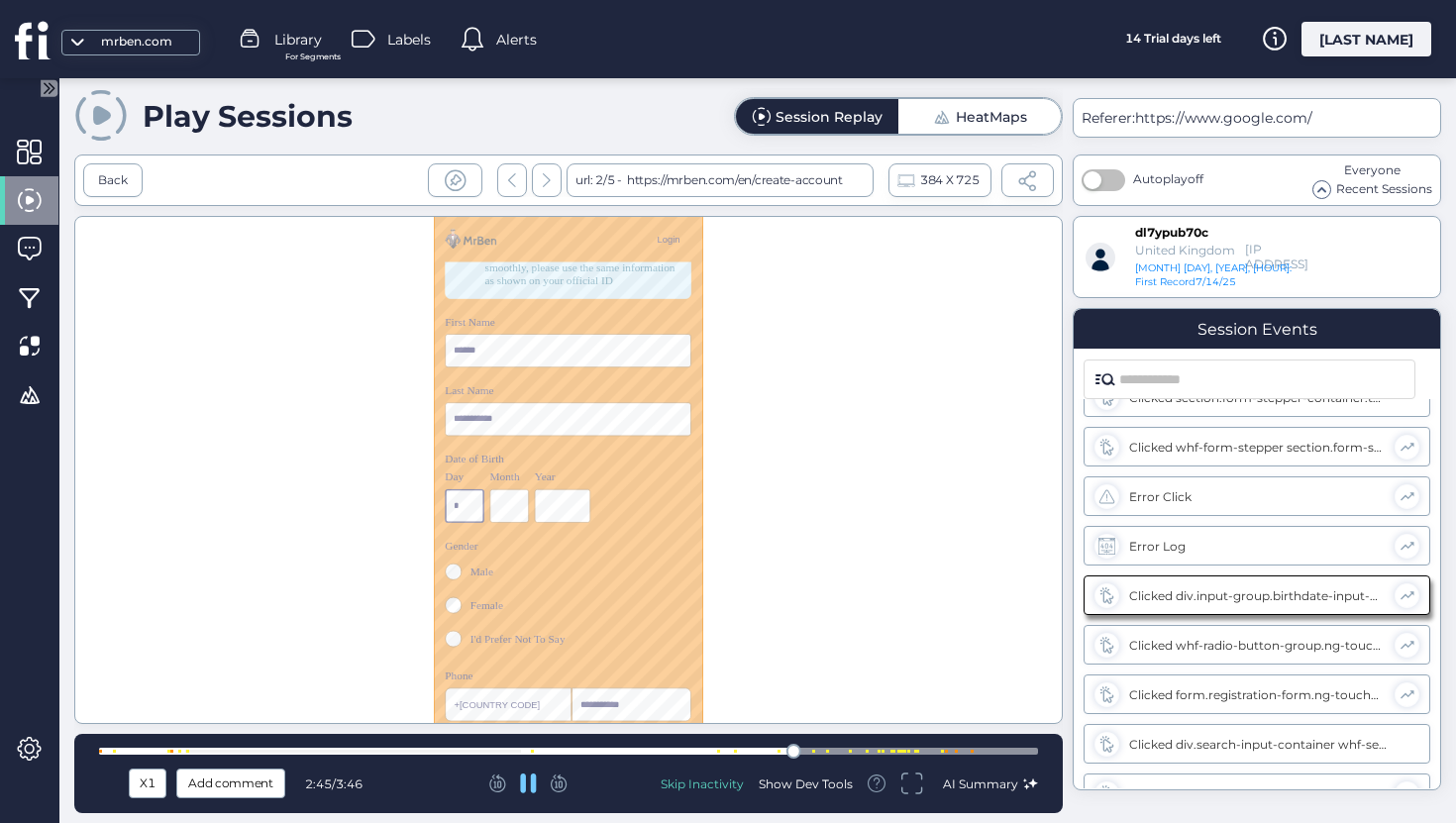 type on "**" 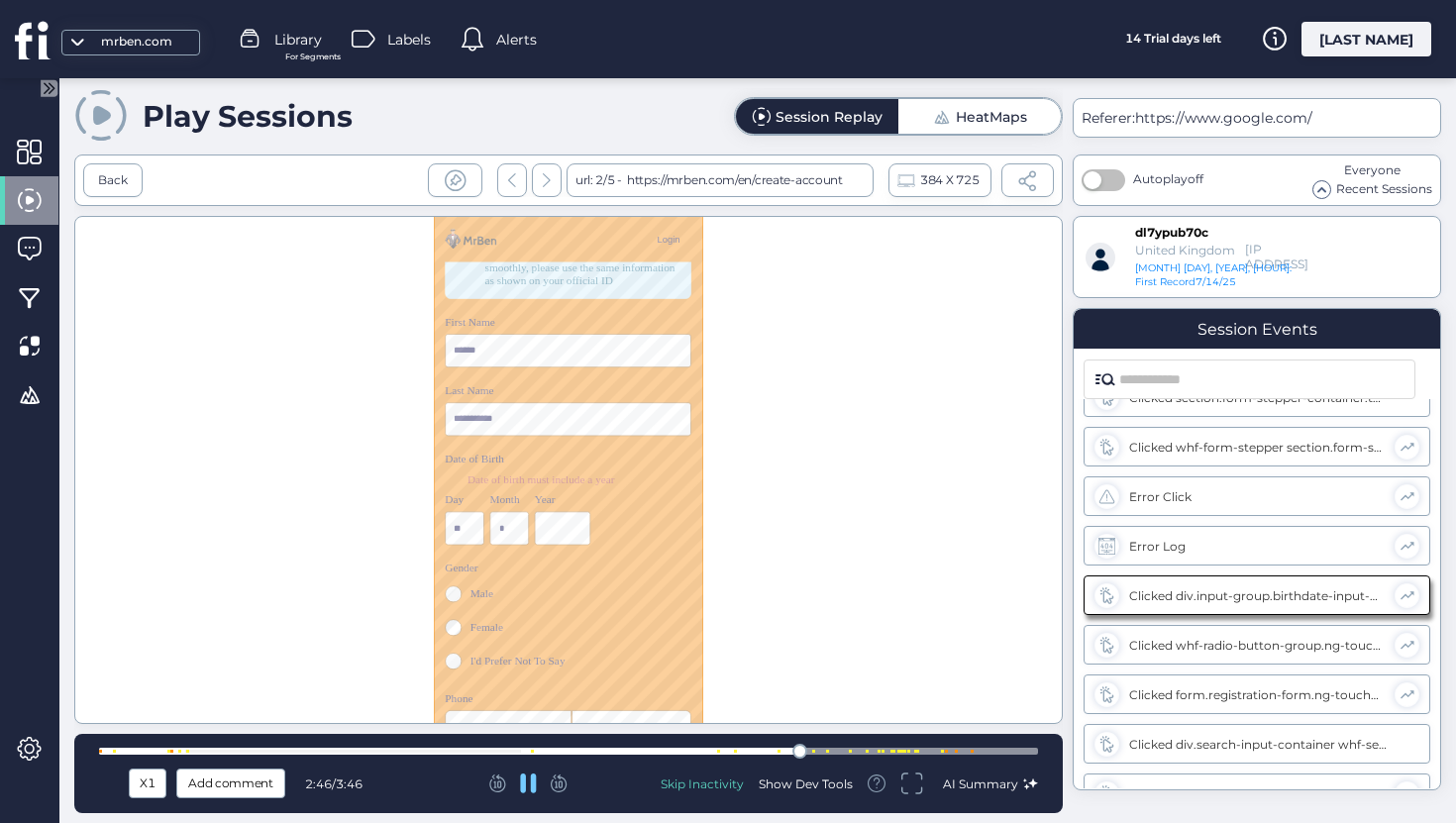 type on "**" 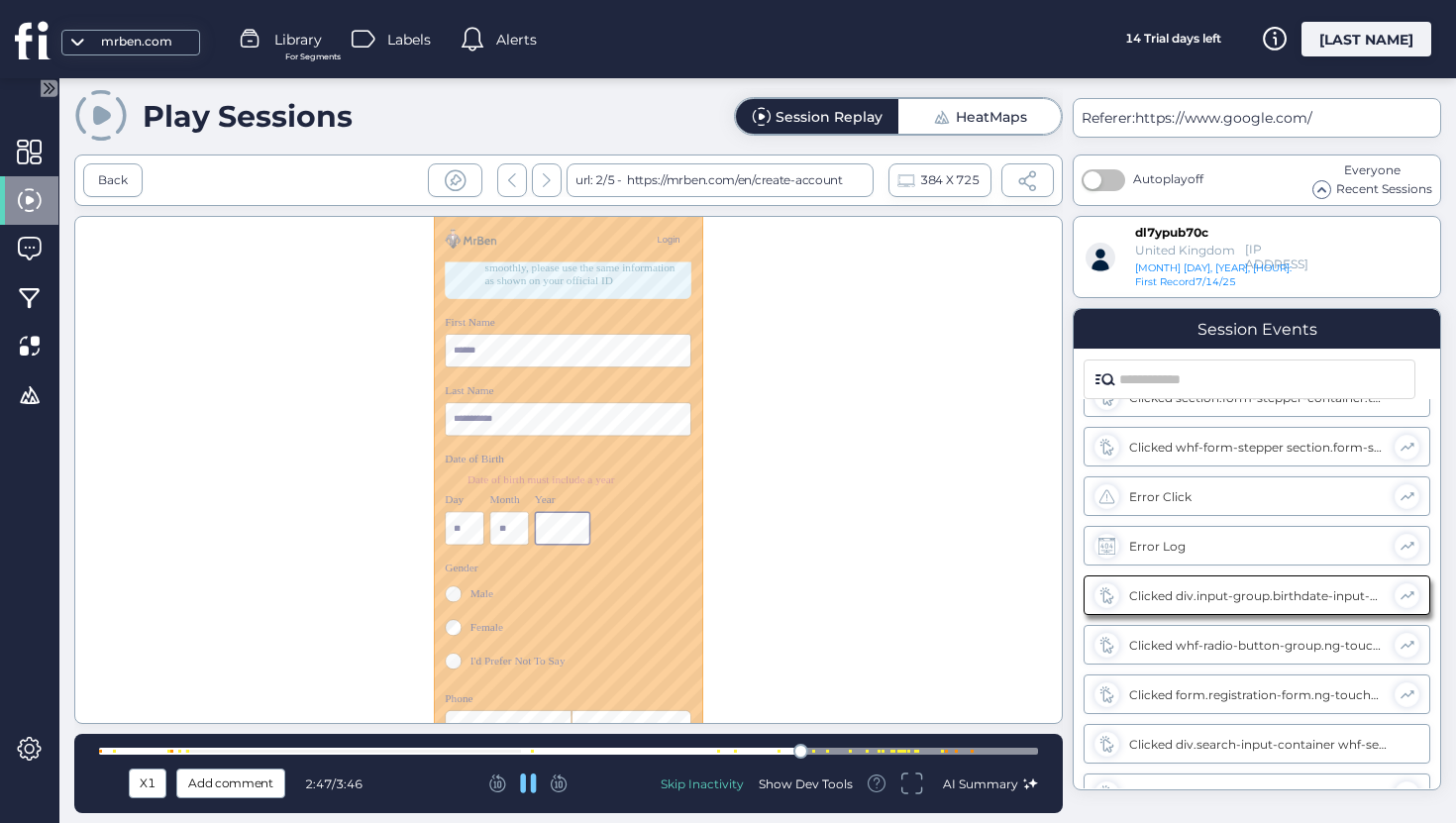 click 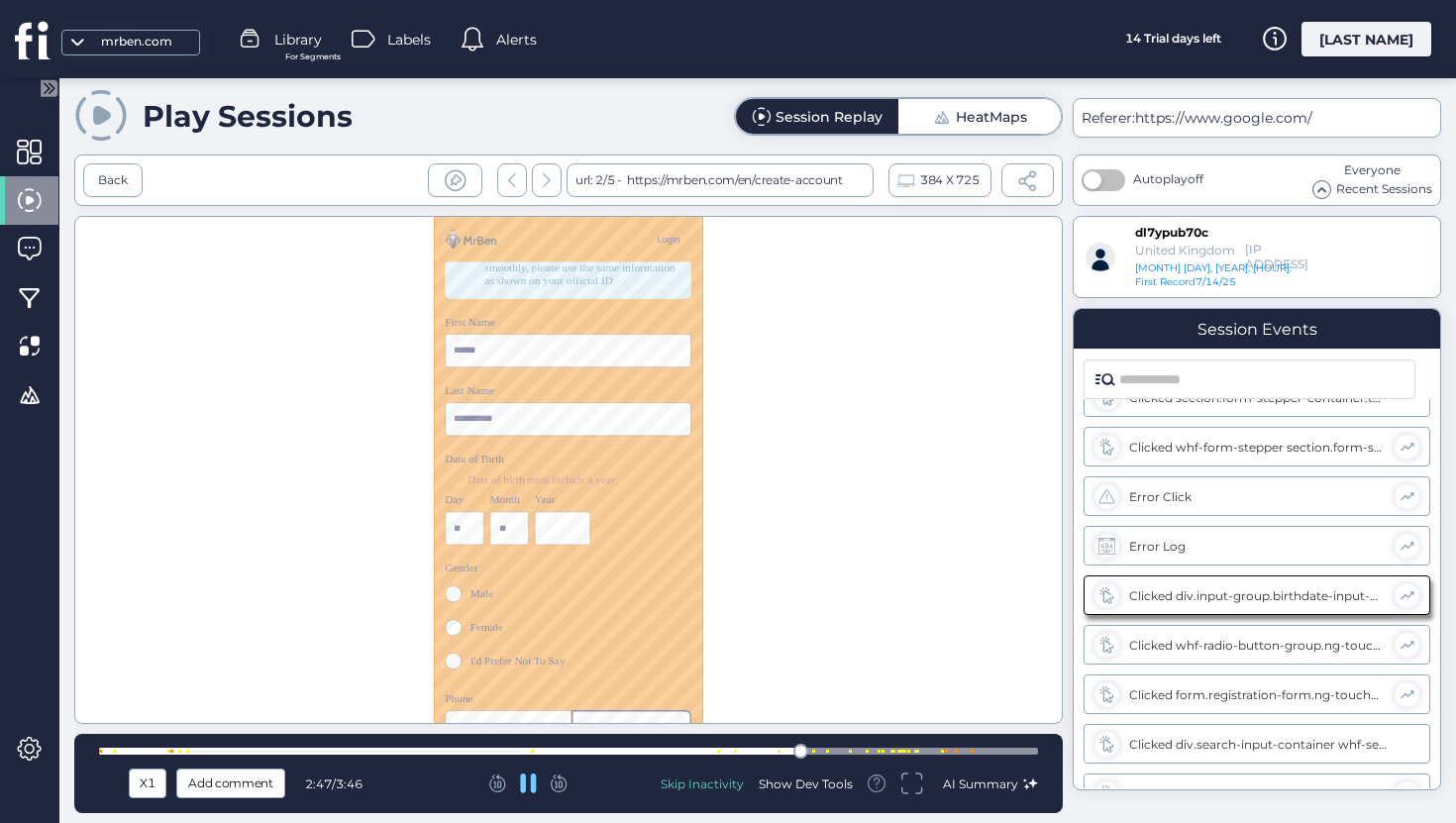 type on "****" 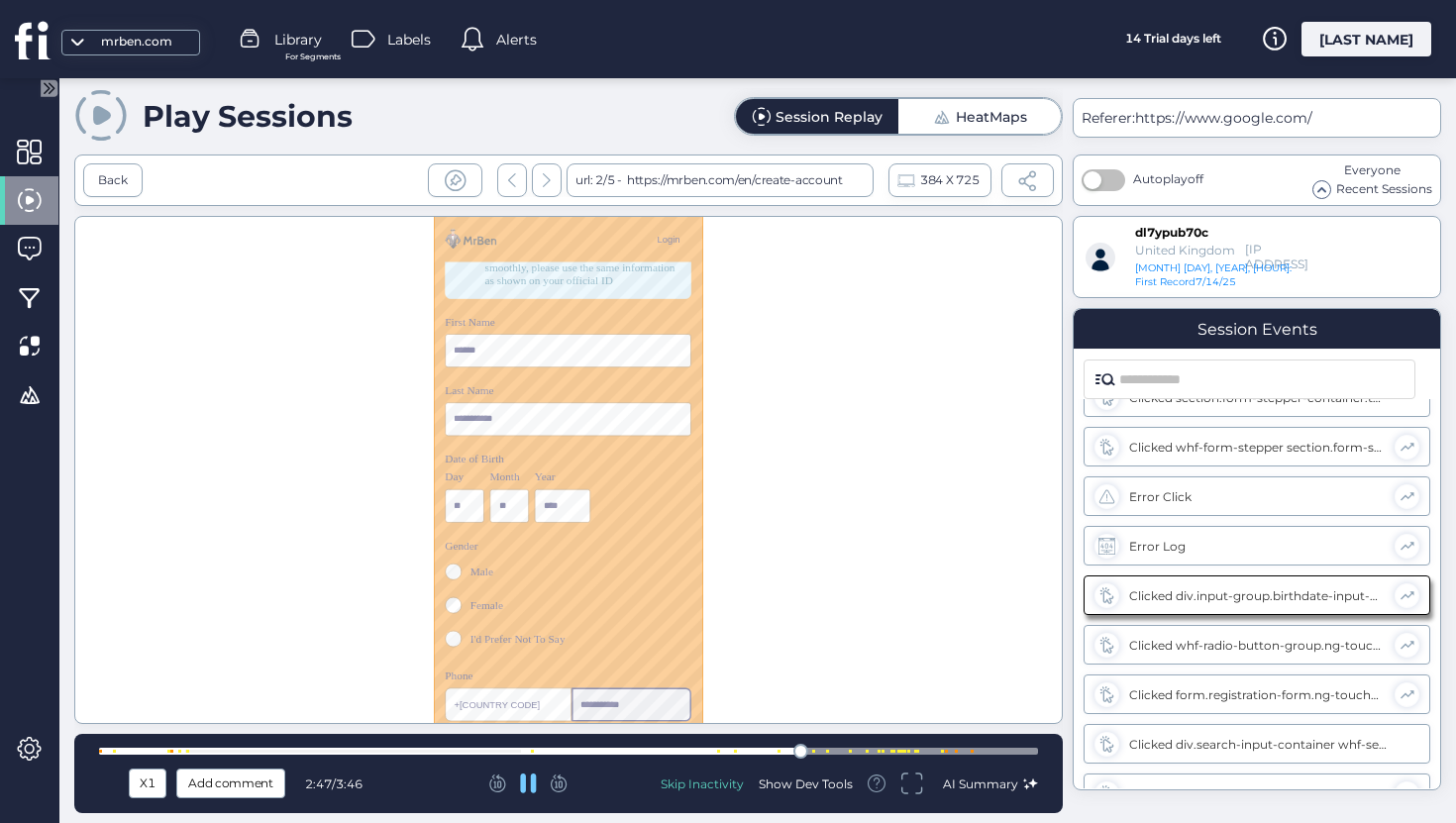 scroll, scrollTop: 468, scrollLeft: 0, axis: vertical 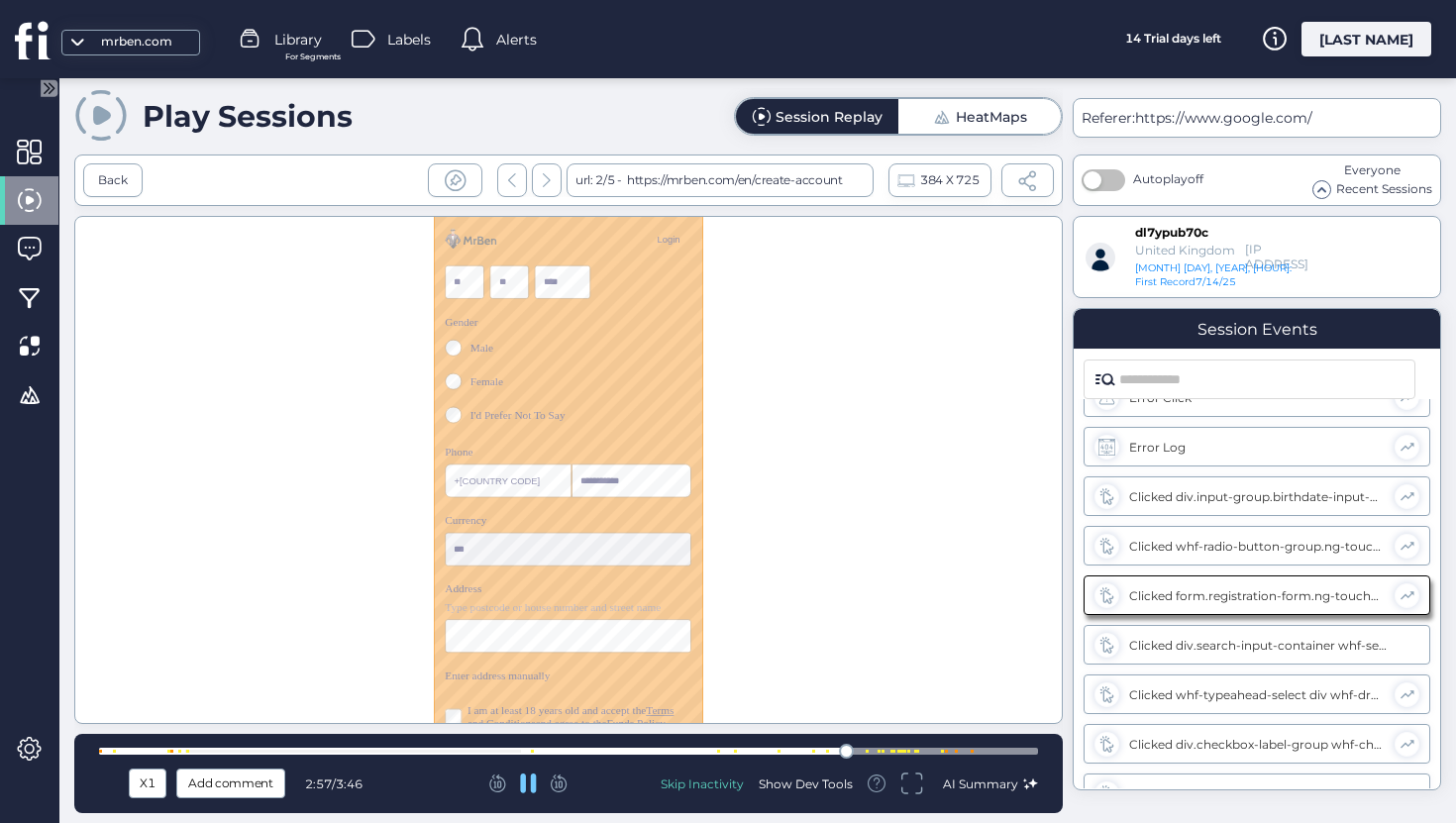 click 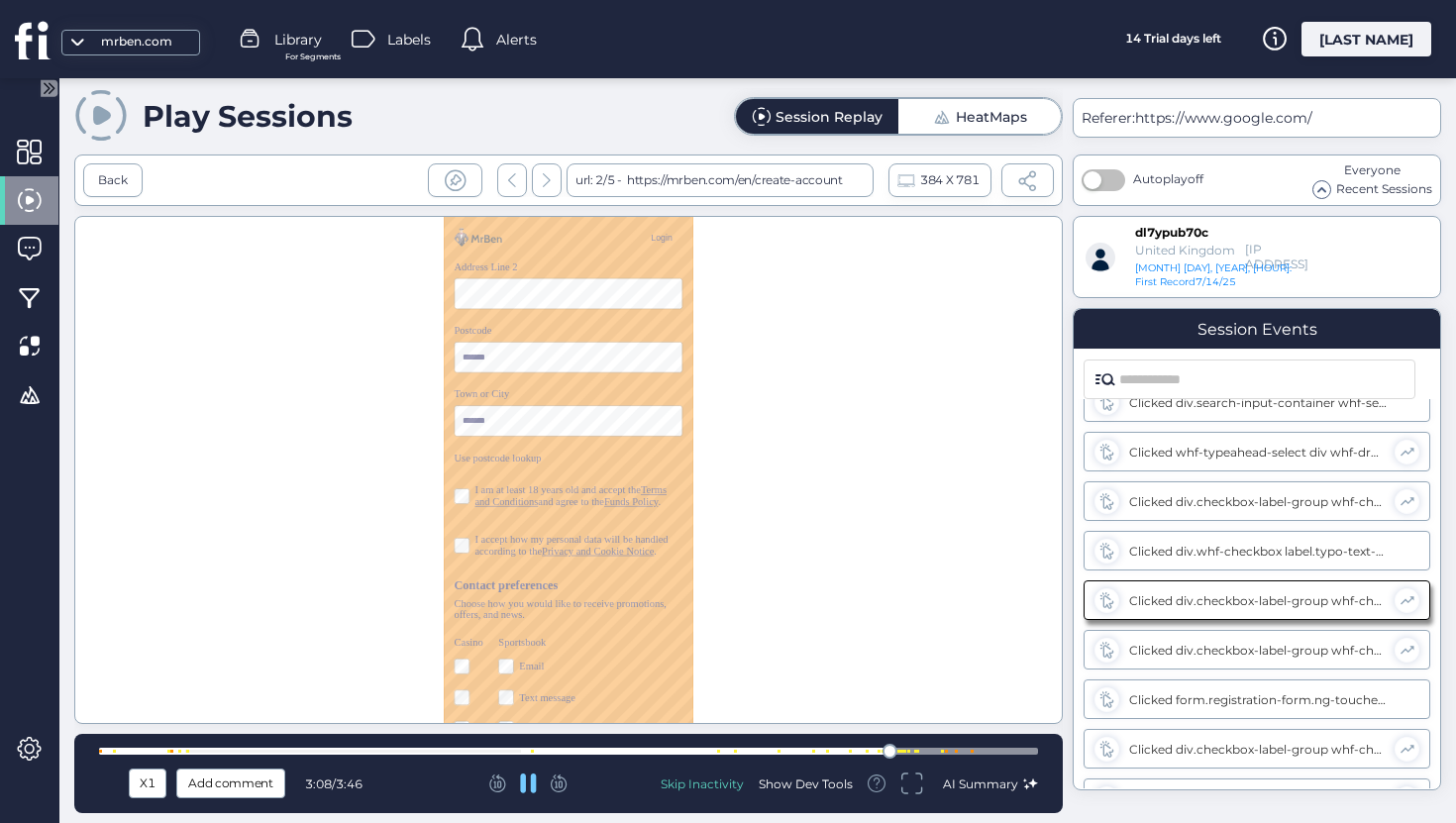 scroll, scrollTop: 725, scrollLeft: 0, axis: vertical 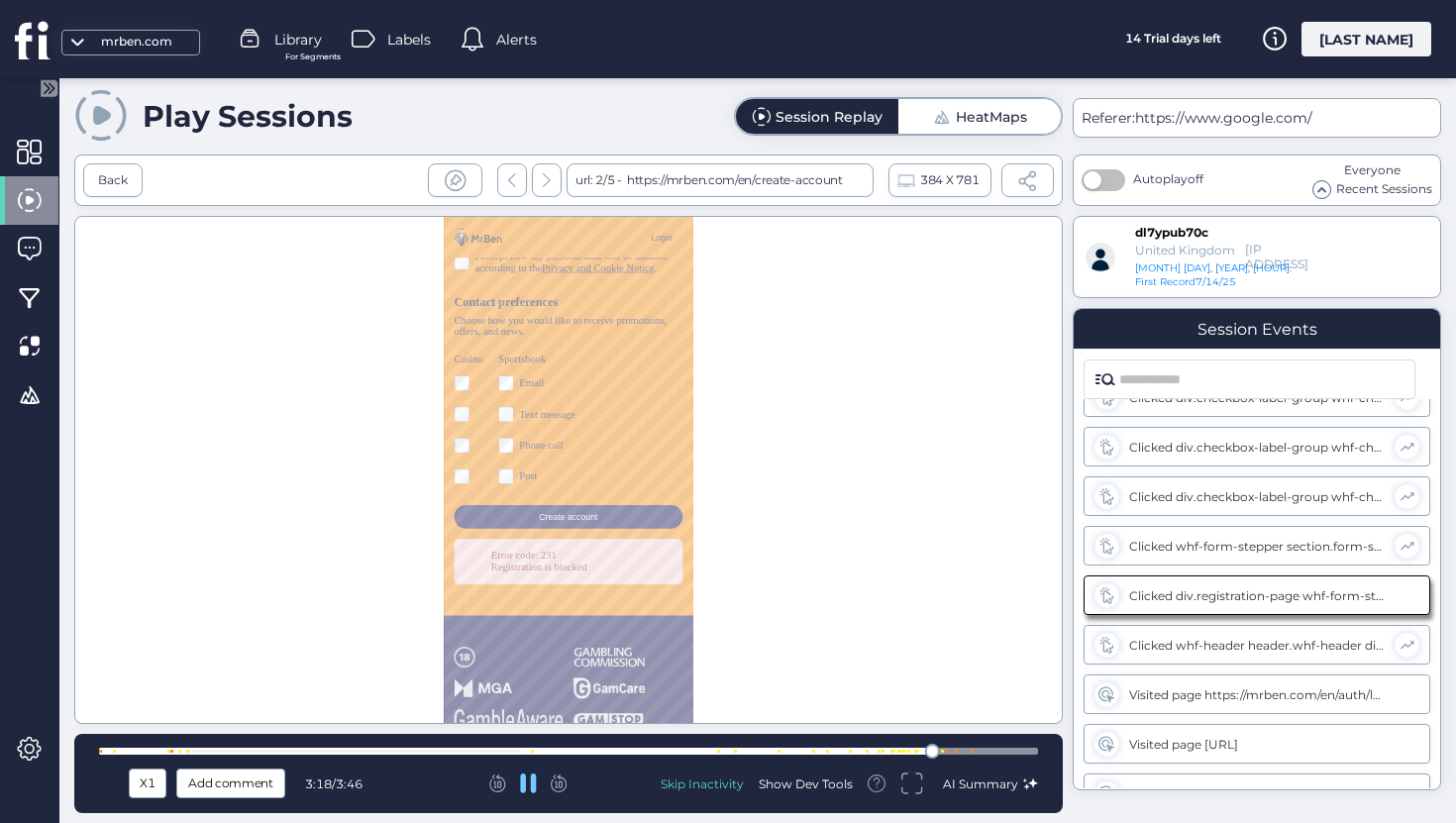 click at bounding box center (569, 469) 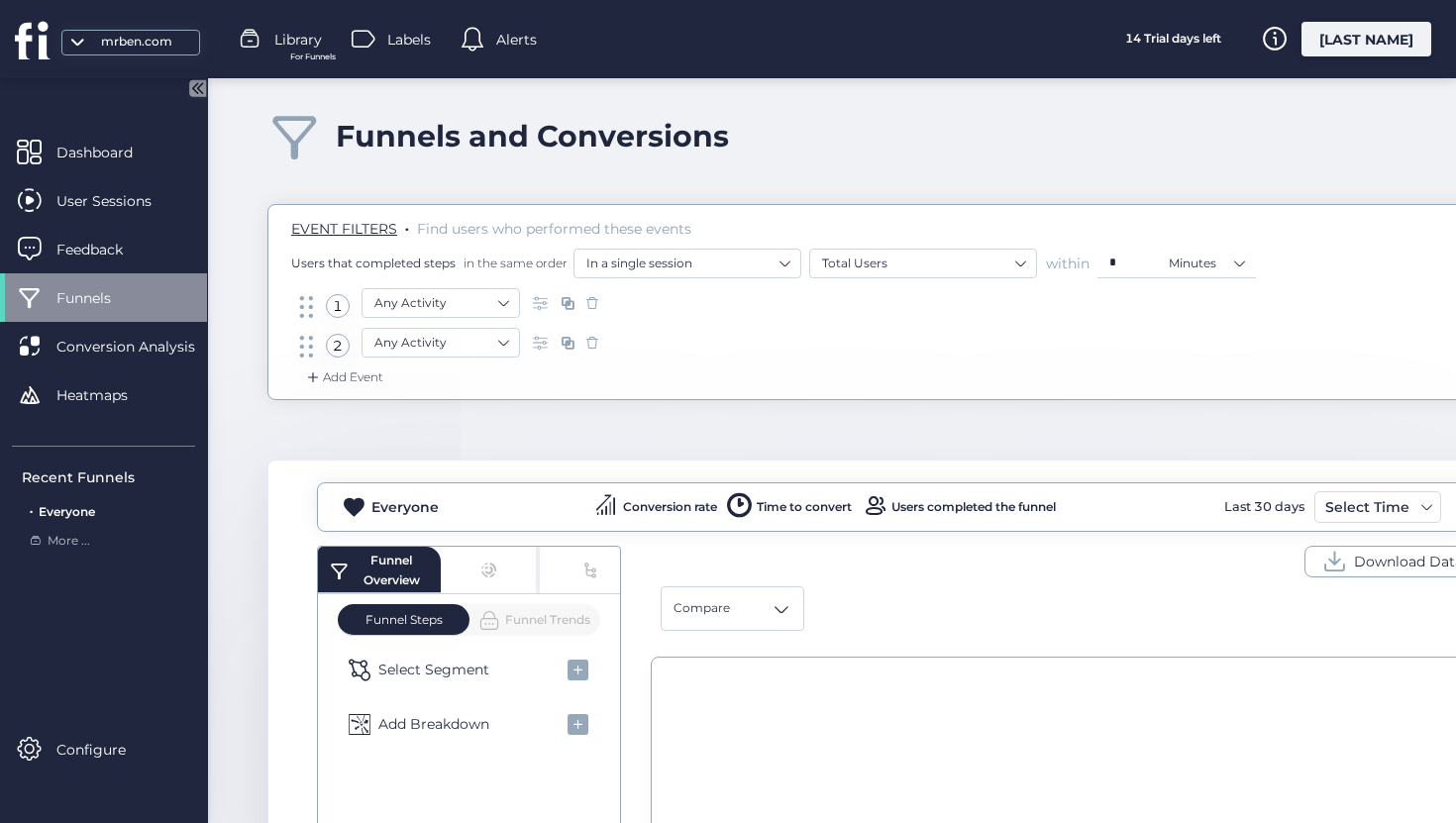 click on "Funnels" 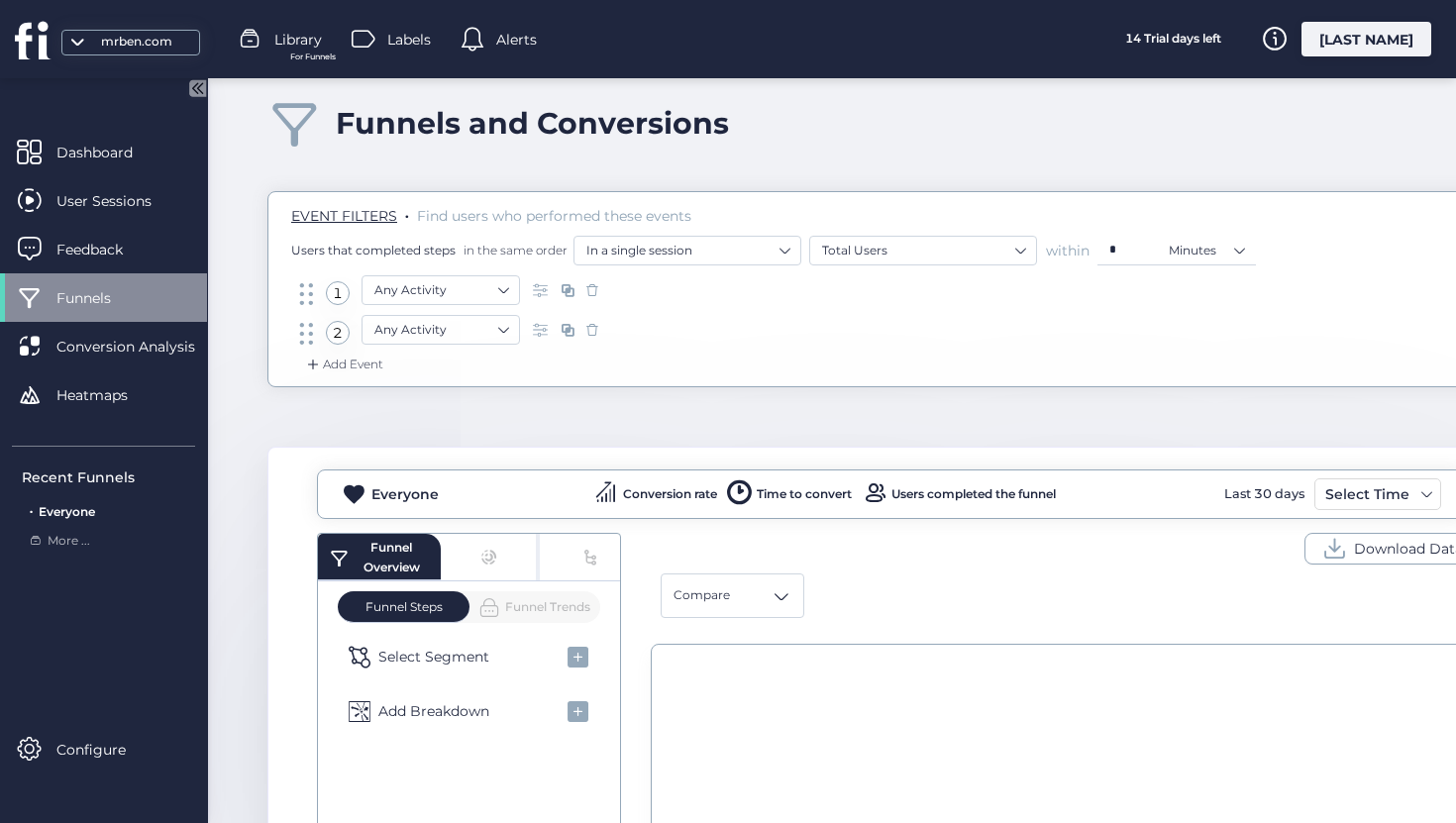 scroll, scrollTop: 0, scrollLeft: 0, axis: both 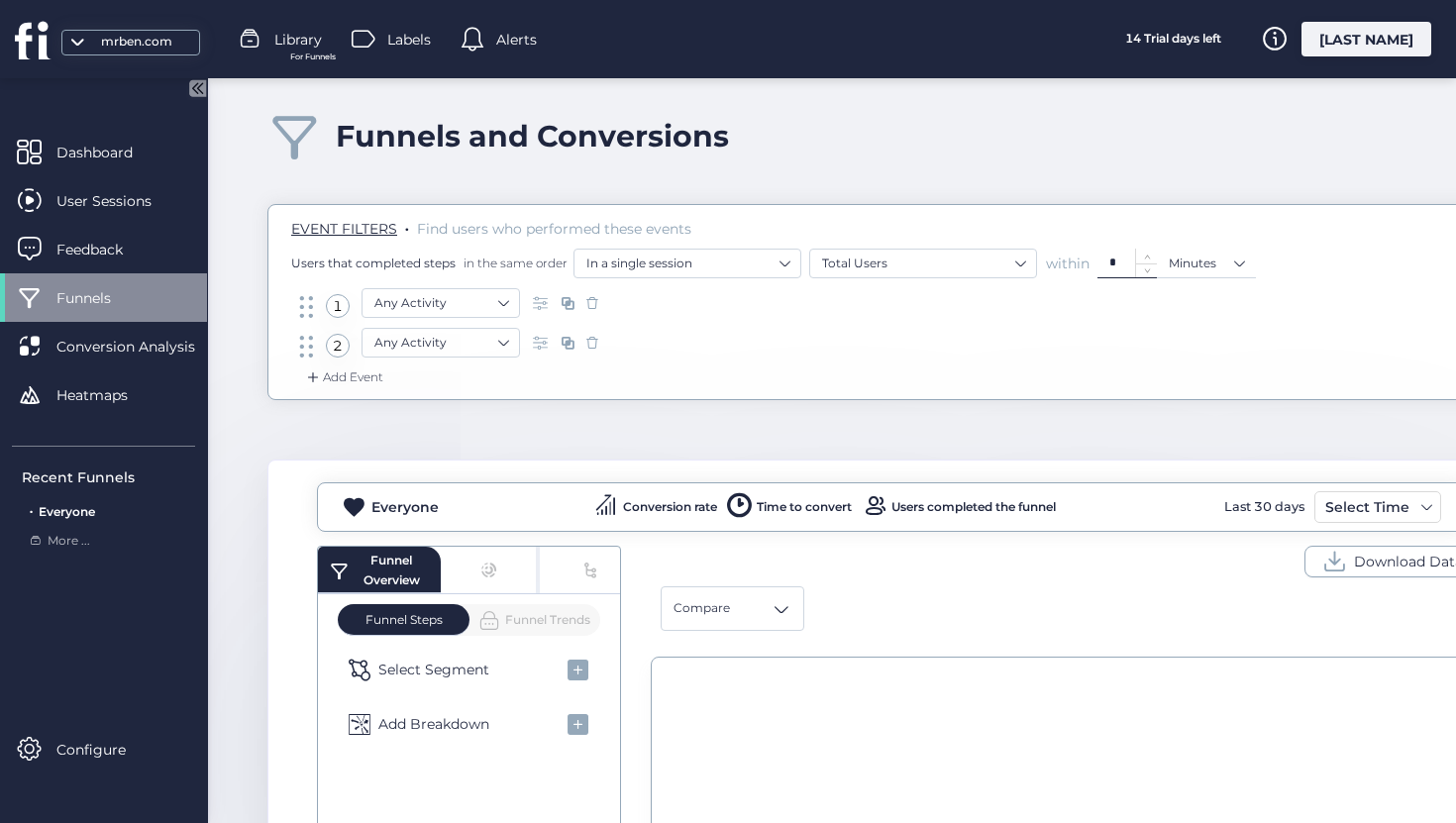 click on "*" 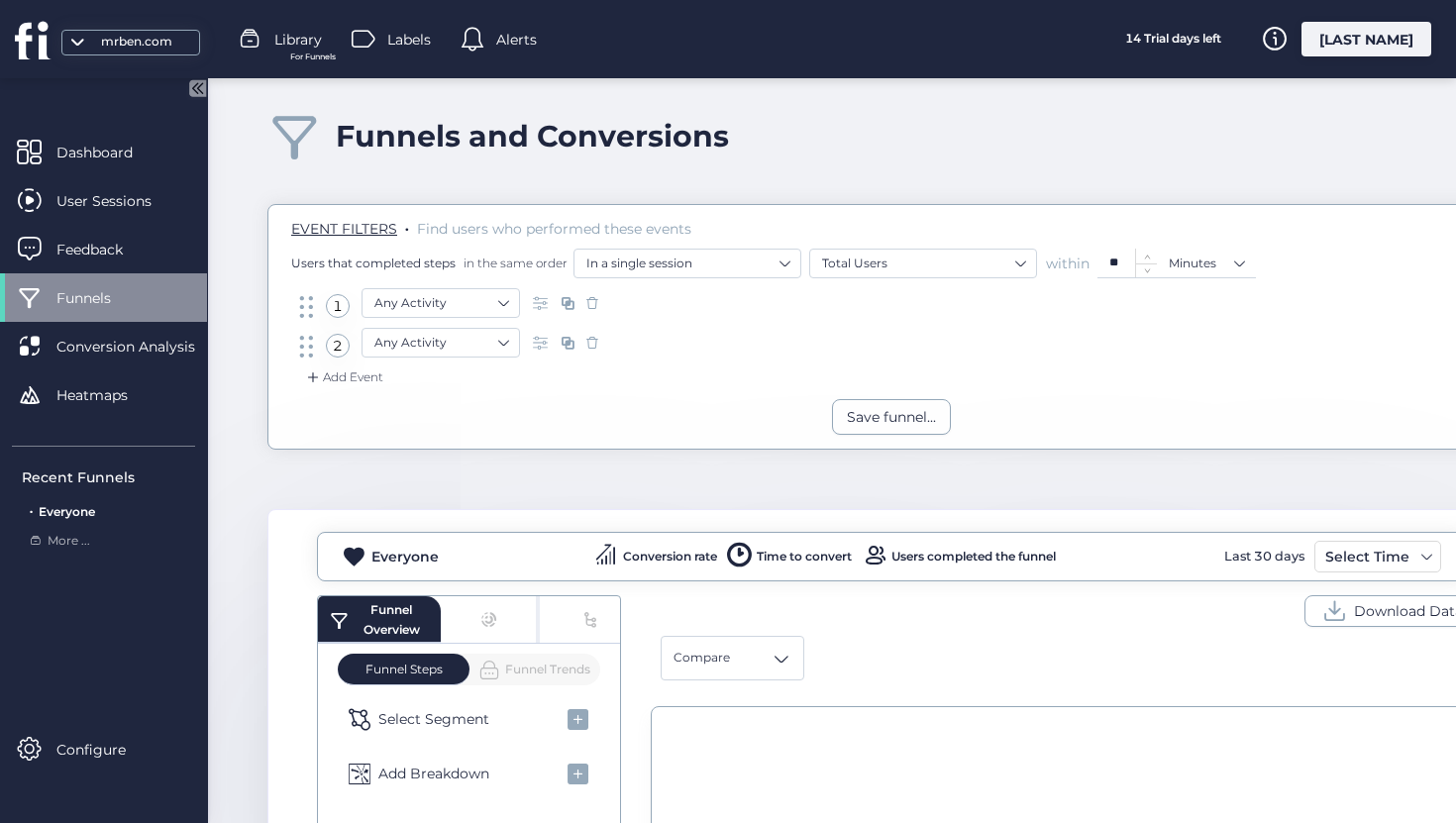 type on "**" 